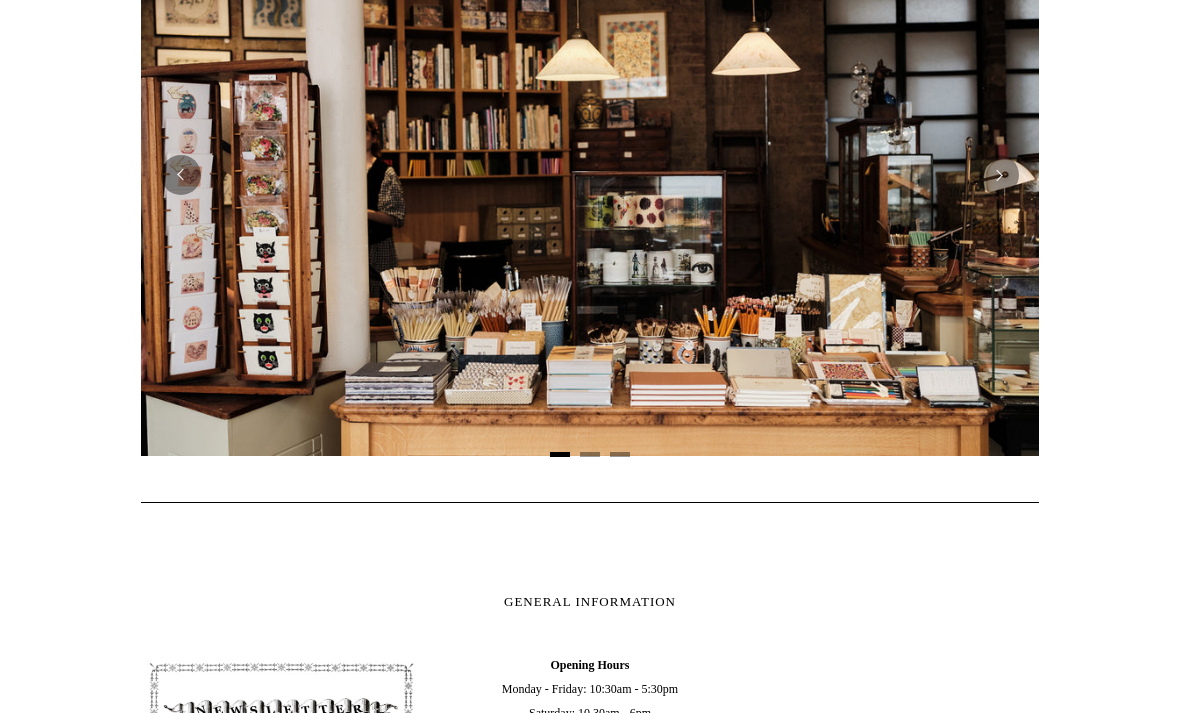 scroll, scrollTop: 676, scrollLeft: 0, axis: vertical 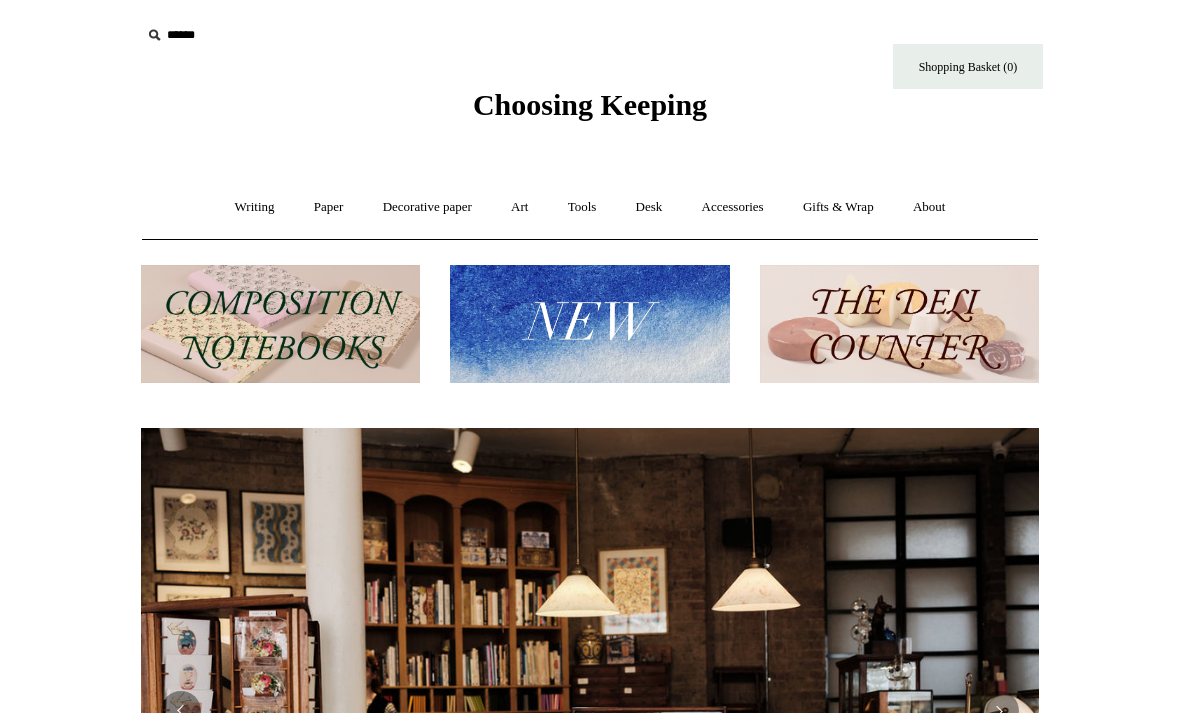 click on "Tools +" at bounding box center (582, 207) 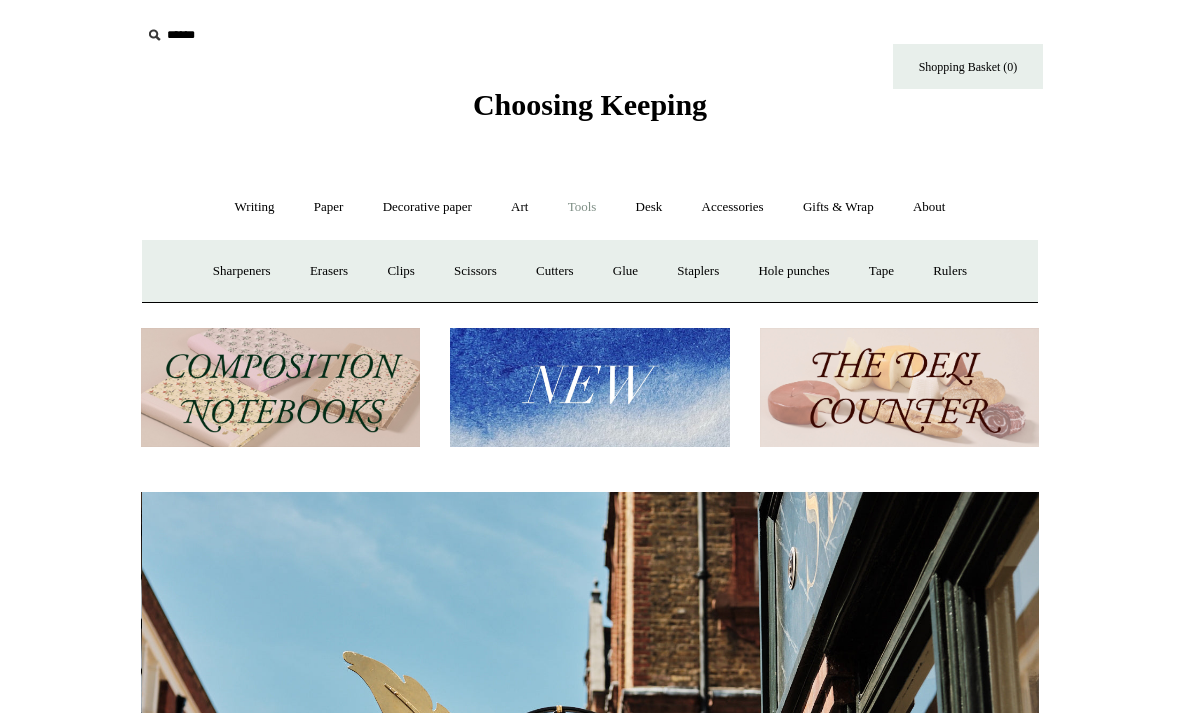 scroll, scrollTop: 0, scrollLeft: 898, axis: horizontal 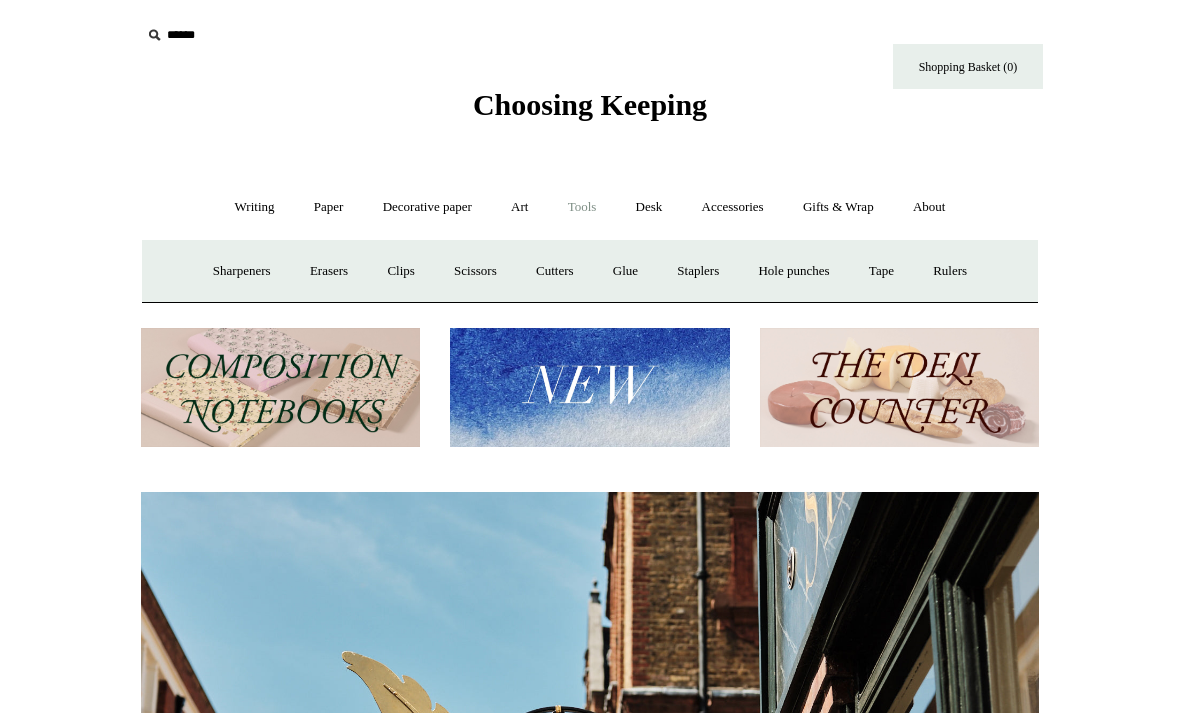 click on "Clips +" at bounding box center [400, 271] 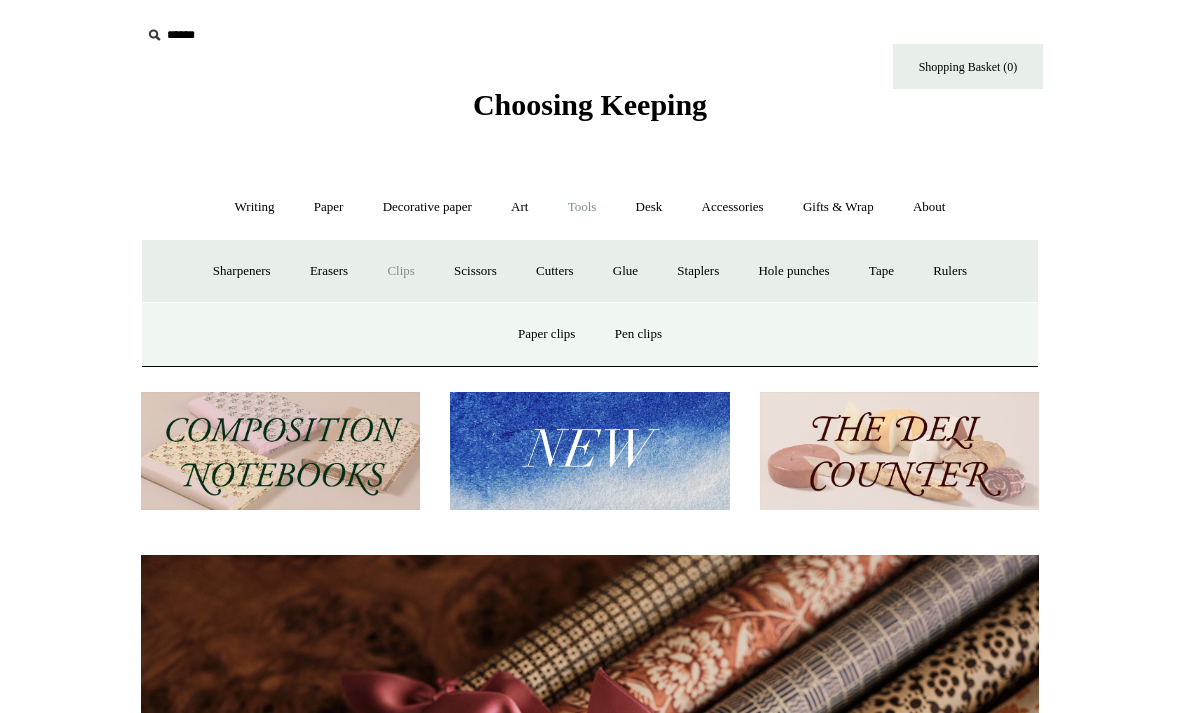 scroll, scrollTop: 0, scrollLeft: 1796, axis: horizontal 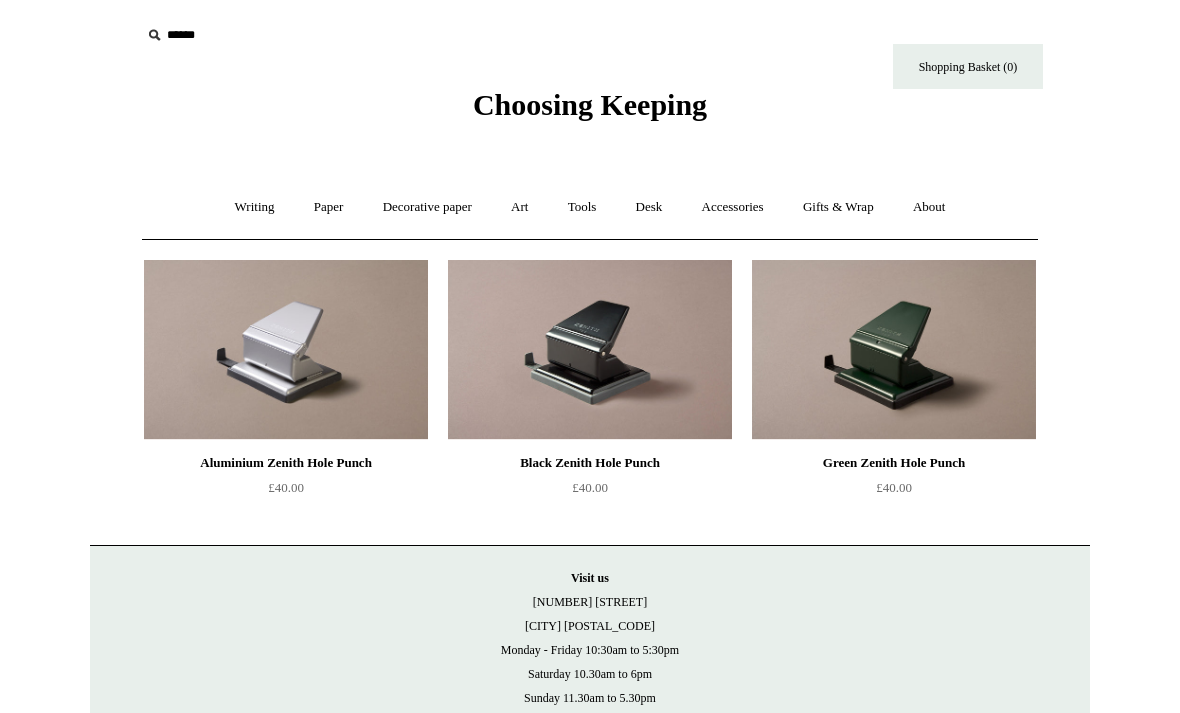 click on "Decorative paper +" at bounding box center [427, 207] 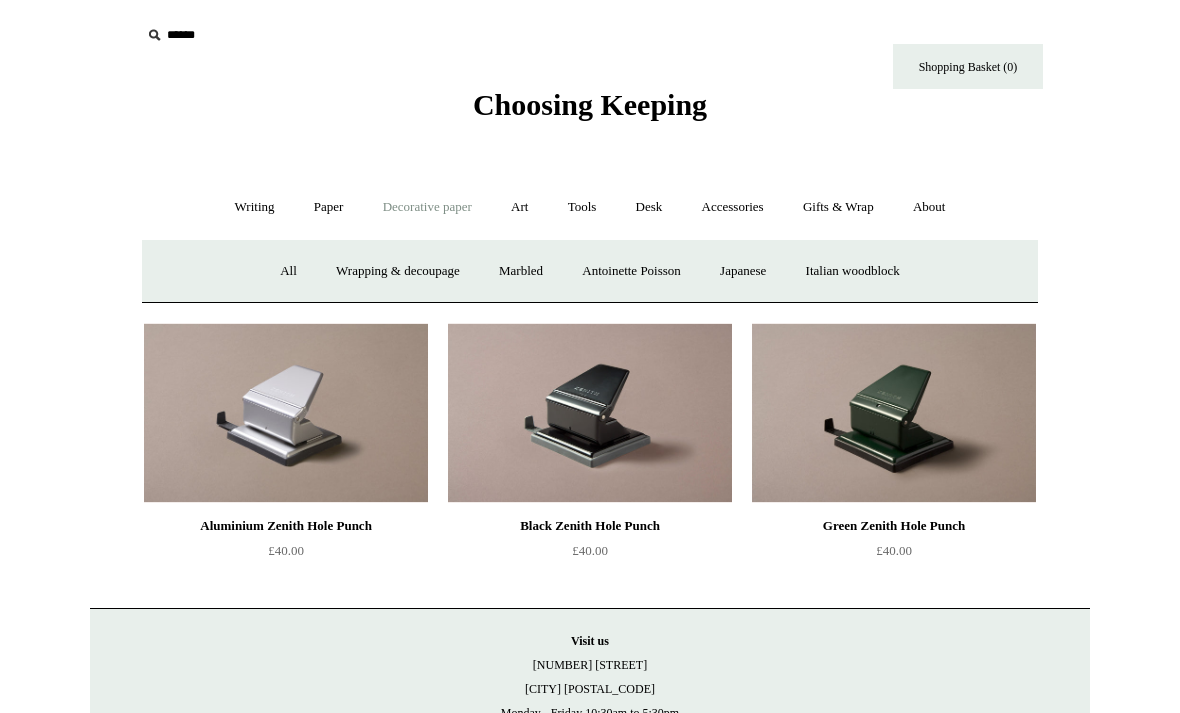 click on "Antoinette Poisson" at bounding box center (631, 271) 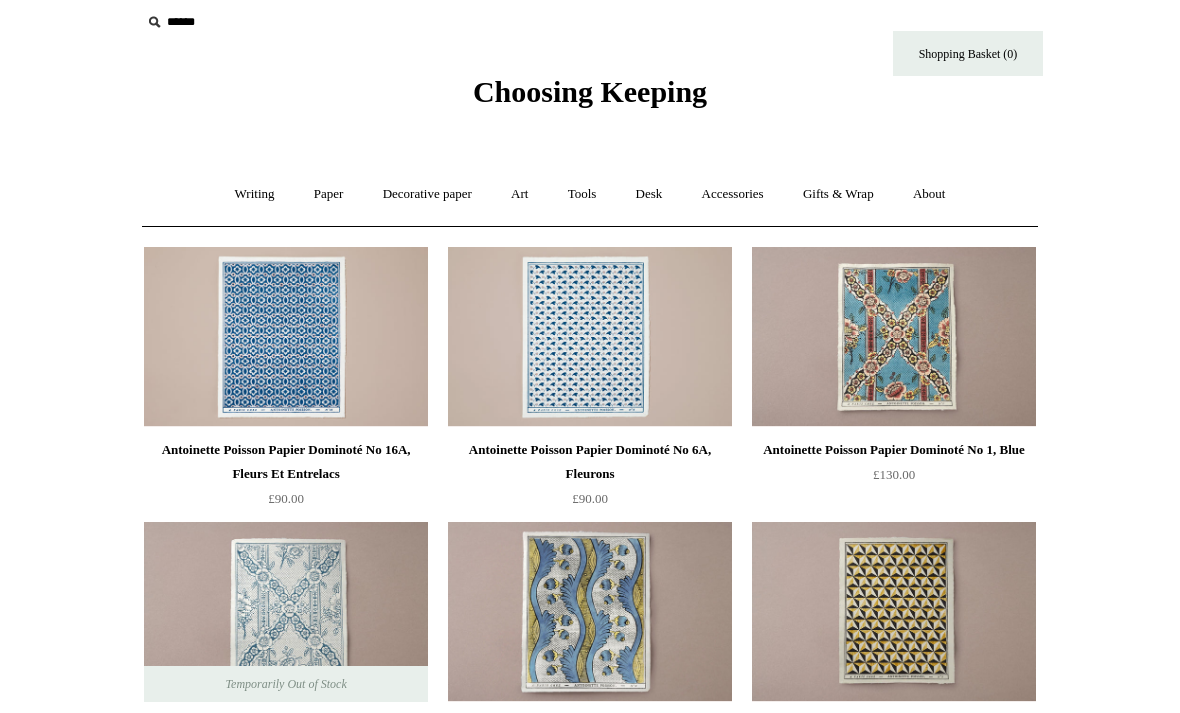 scroll, scrollTop: 2, scrollLeft: 0, axis: vertical 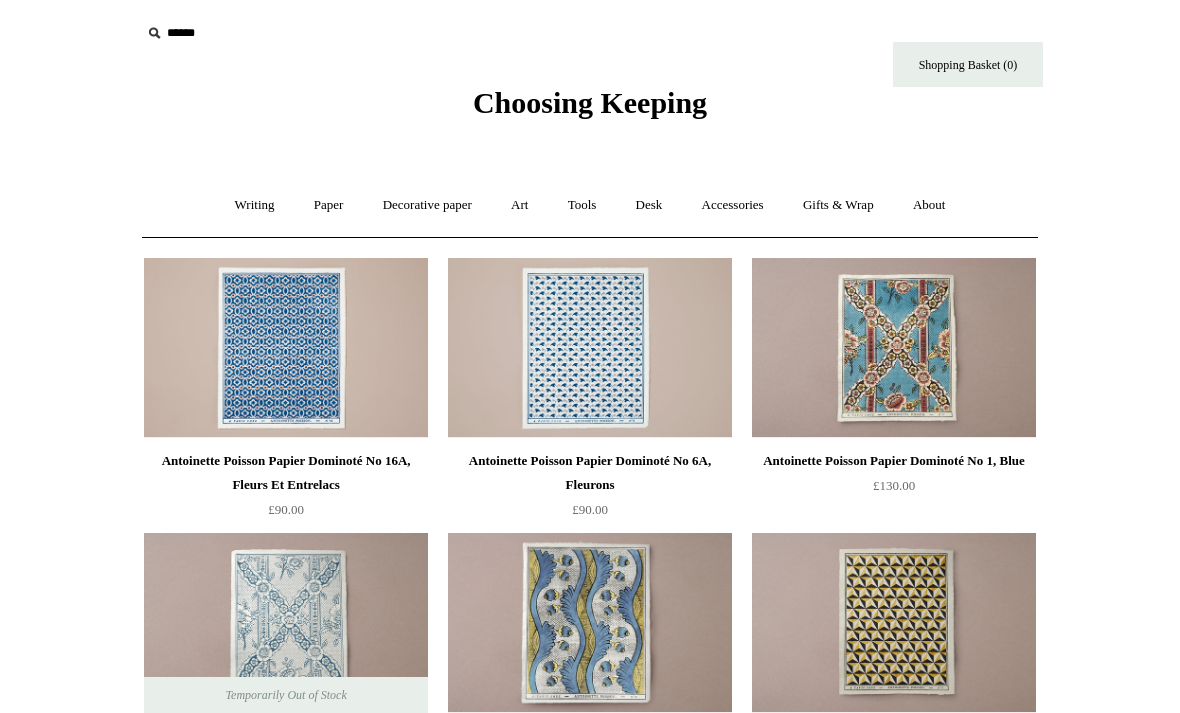 click on "Desk +" at bounding box center (649, 205) 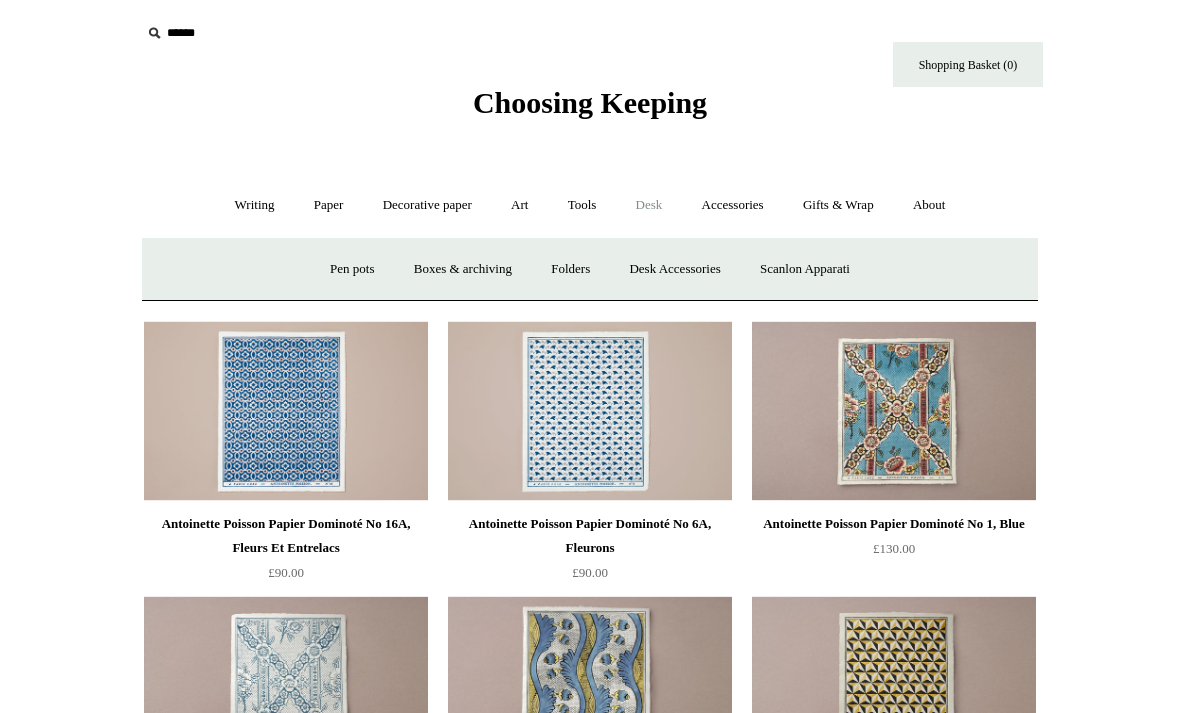 click on "Paper +" at bounding box center [329, 205] 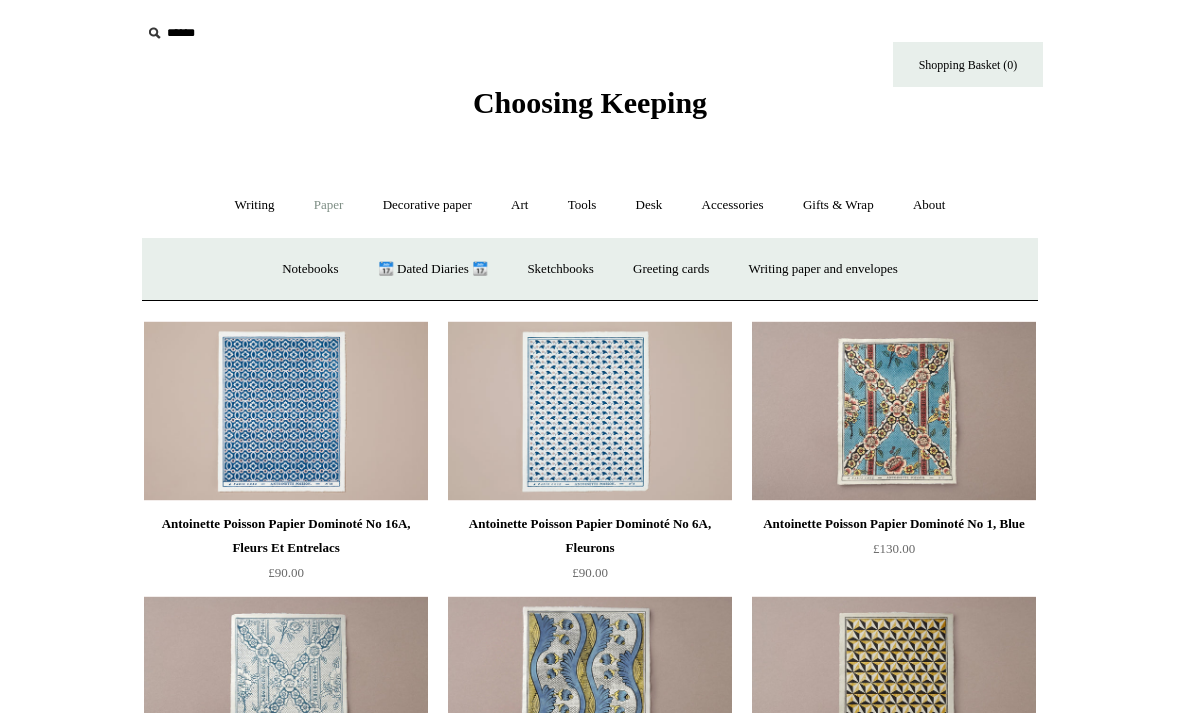 click on "Writing +" at bounding box center [255, 205] 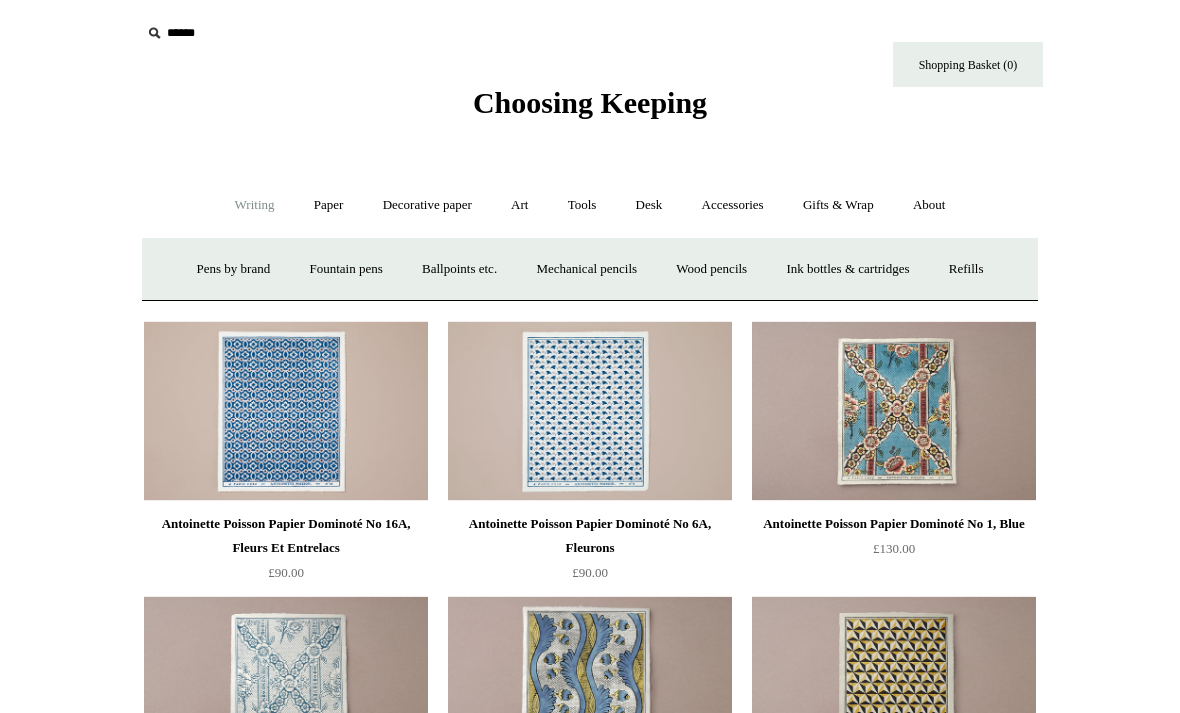 click on "Mechanical pencils +" at bounding box center (586, 269) 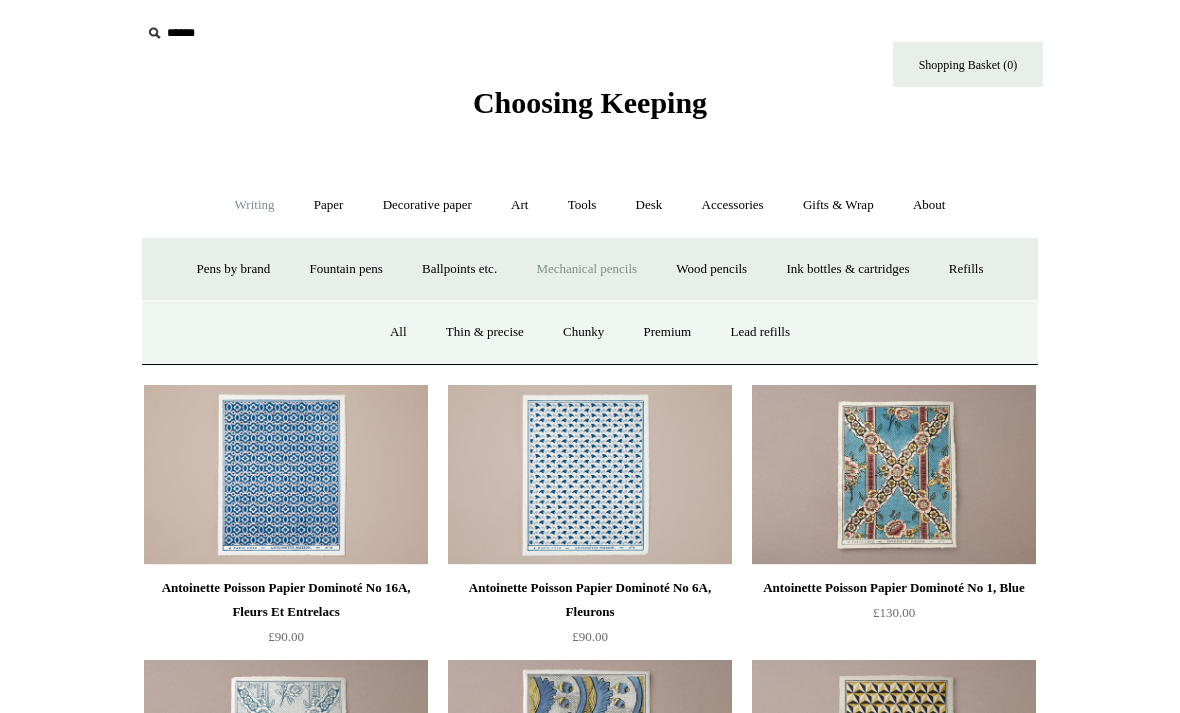 click on "Premium" at bounding box center (668, 332) 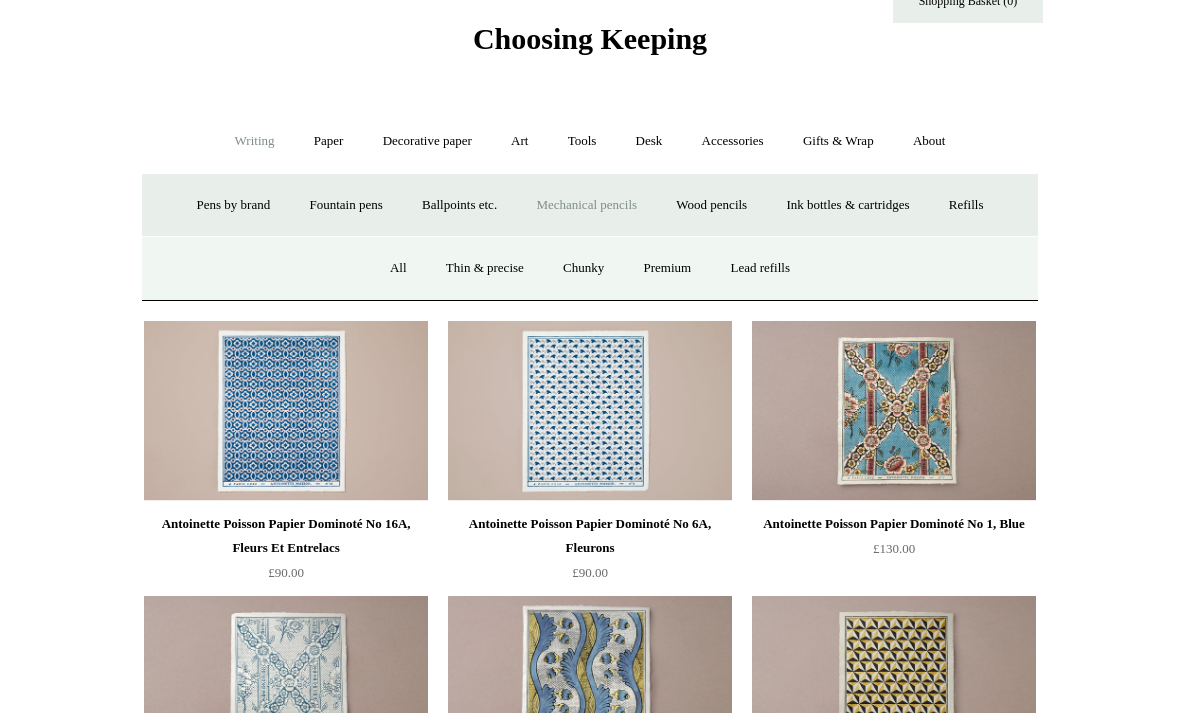 click on "Thin & precise" at bounding box center (485, 268) 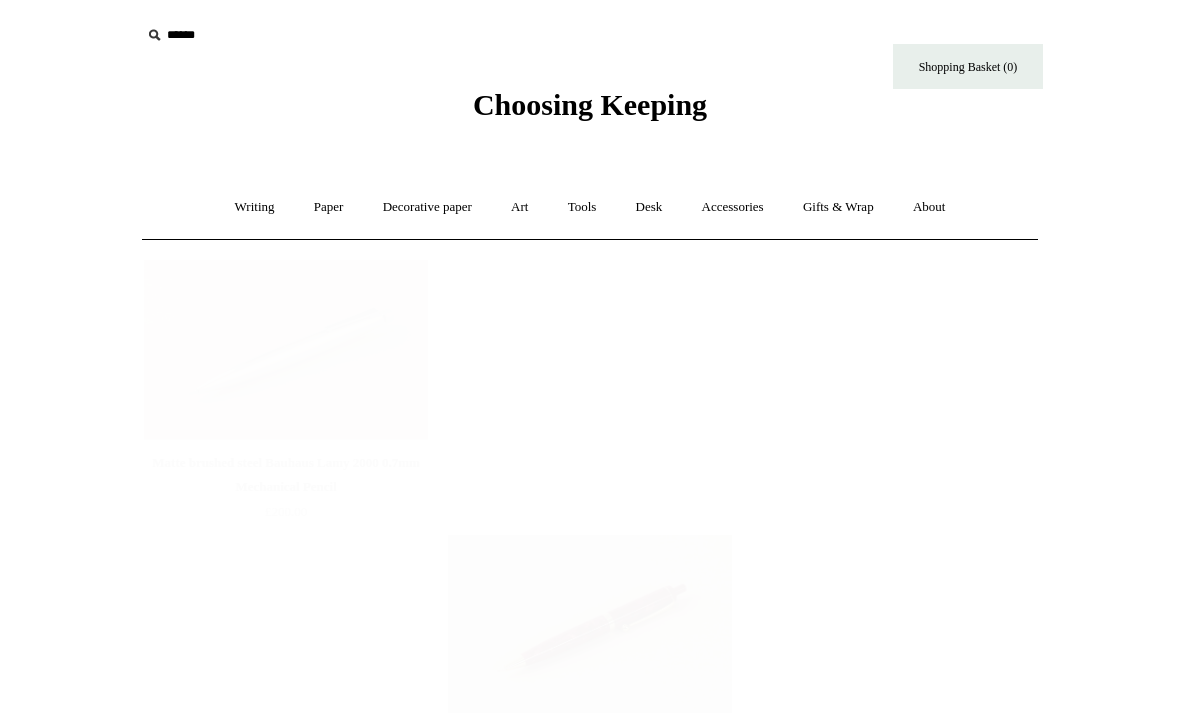 scroll, scrollTop: 0, scrollLeft: 0, axis: both 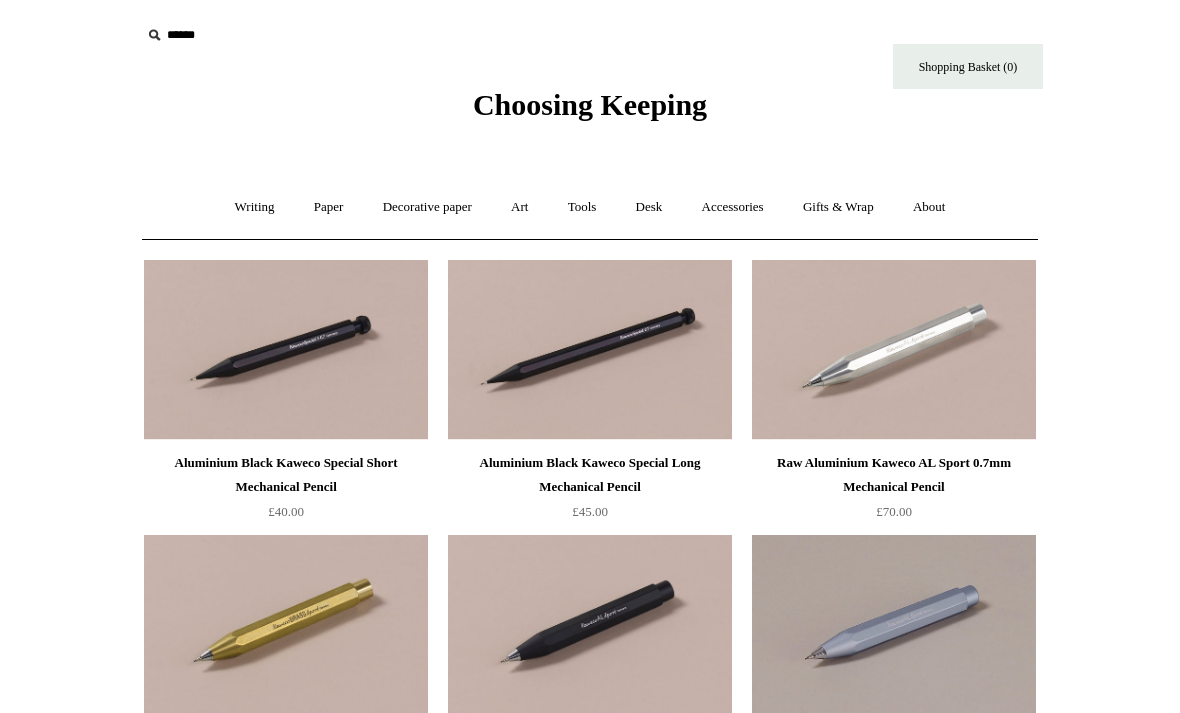 click on "Tools +" at bounding box center (582, 207) 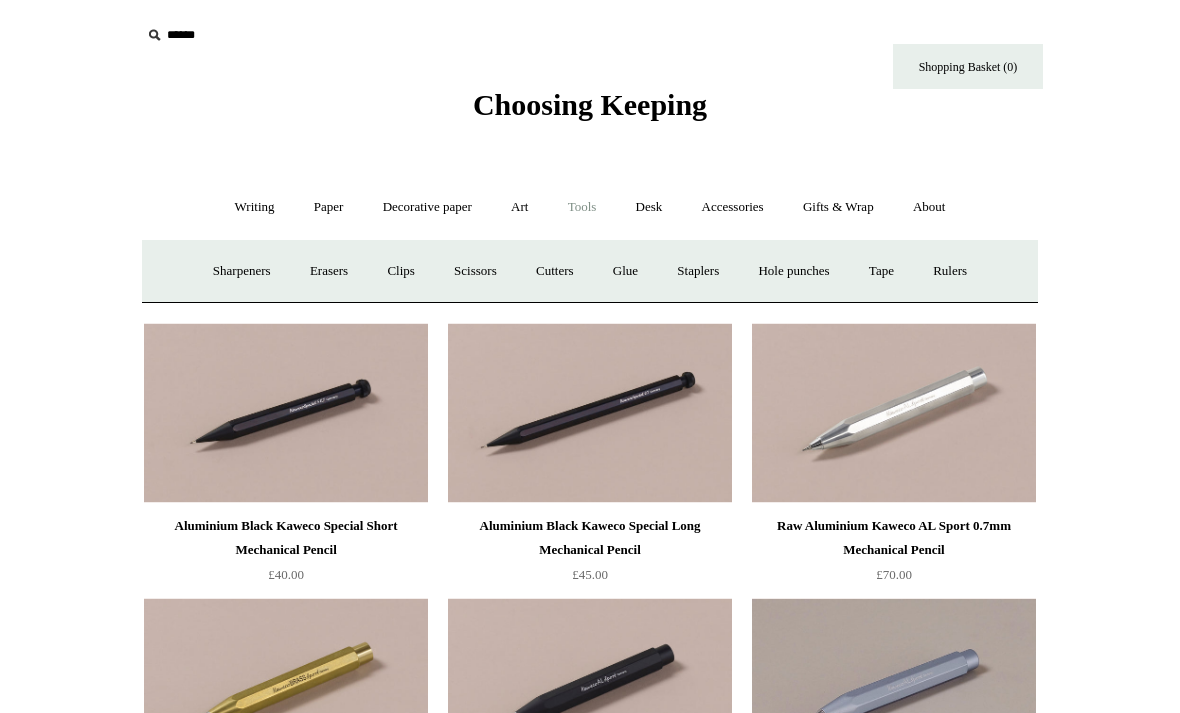 click on "Tape +" at bounding box center [881, 271] 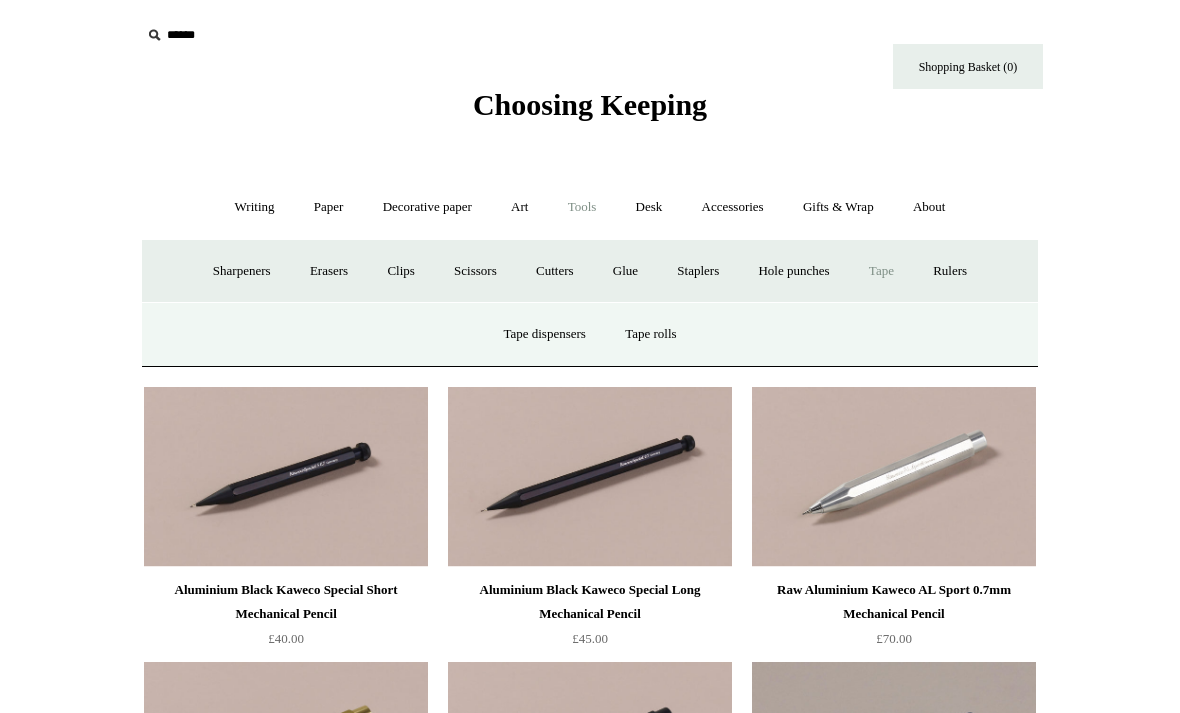 click on "Tape rolls" at bounding box center [650, 334] 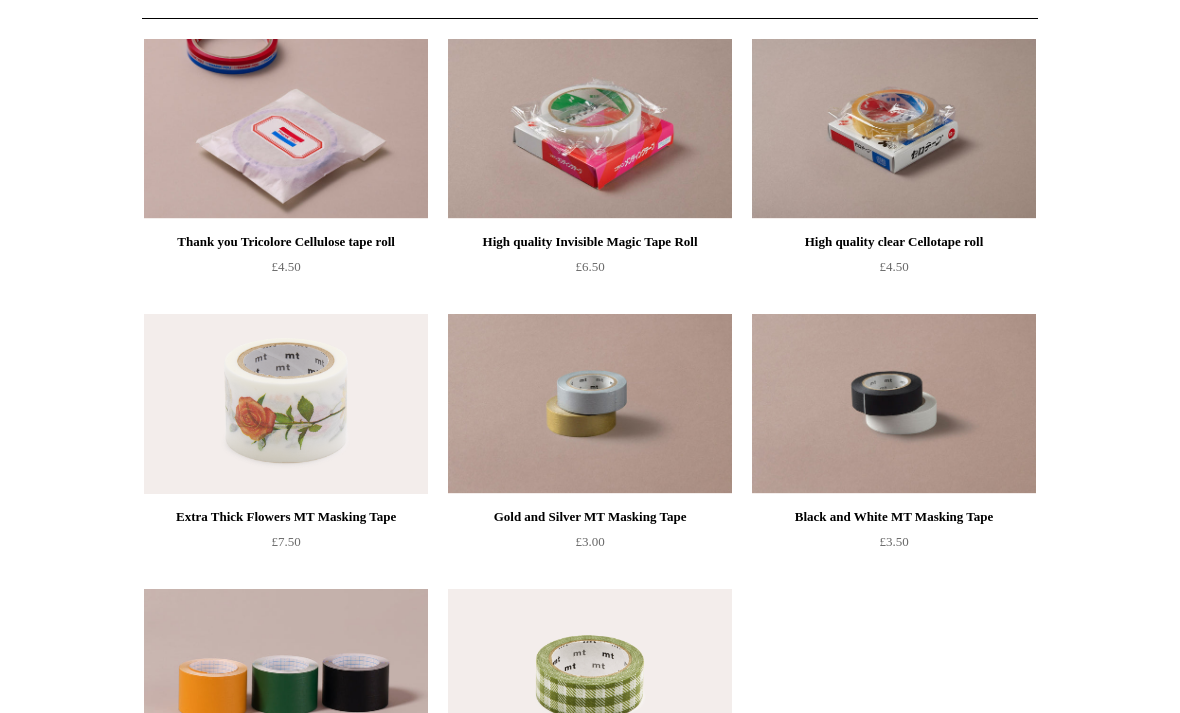 scroll, scrollTop: 0, scrollLeft: 0, axis: both 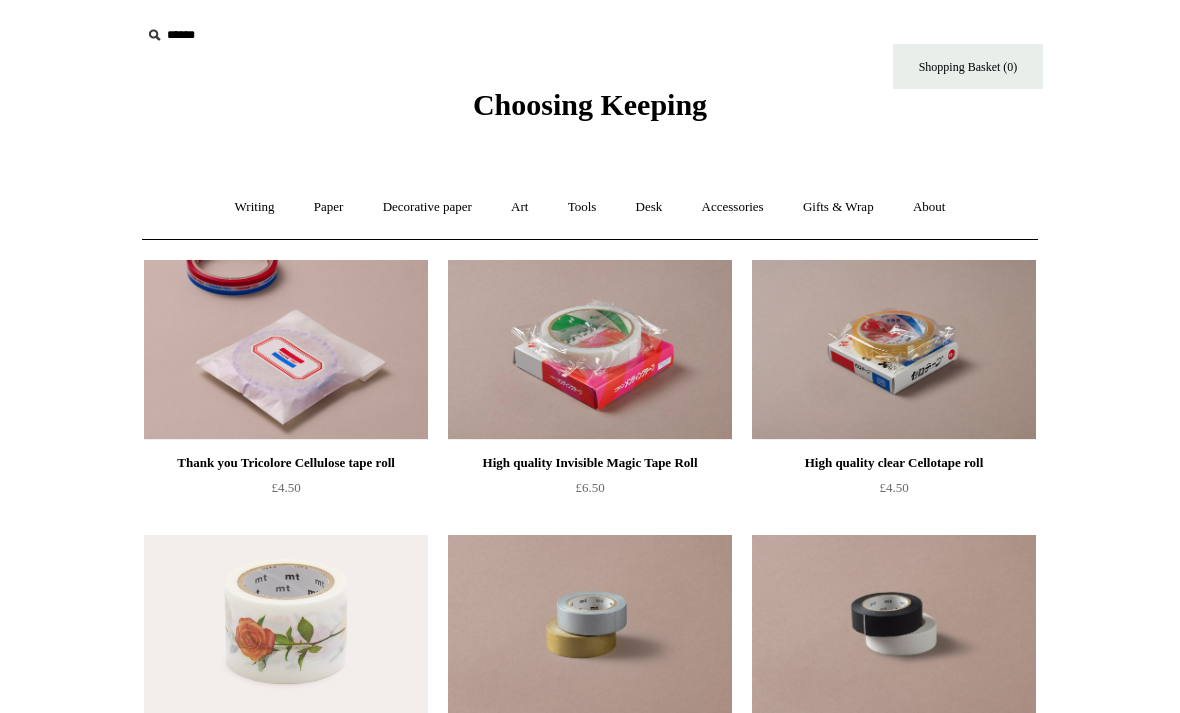click on "Tools +" at bounding box center (582, 207) 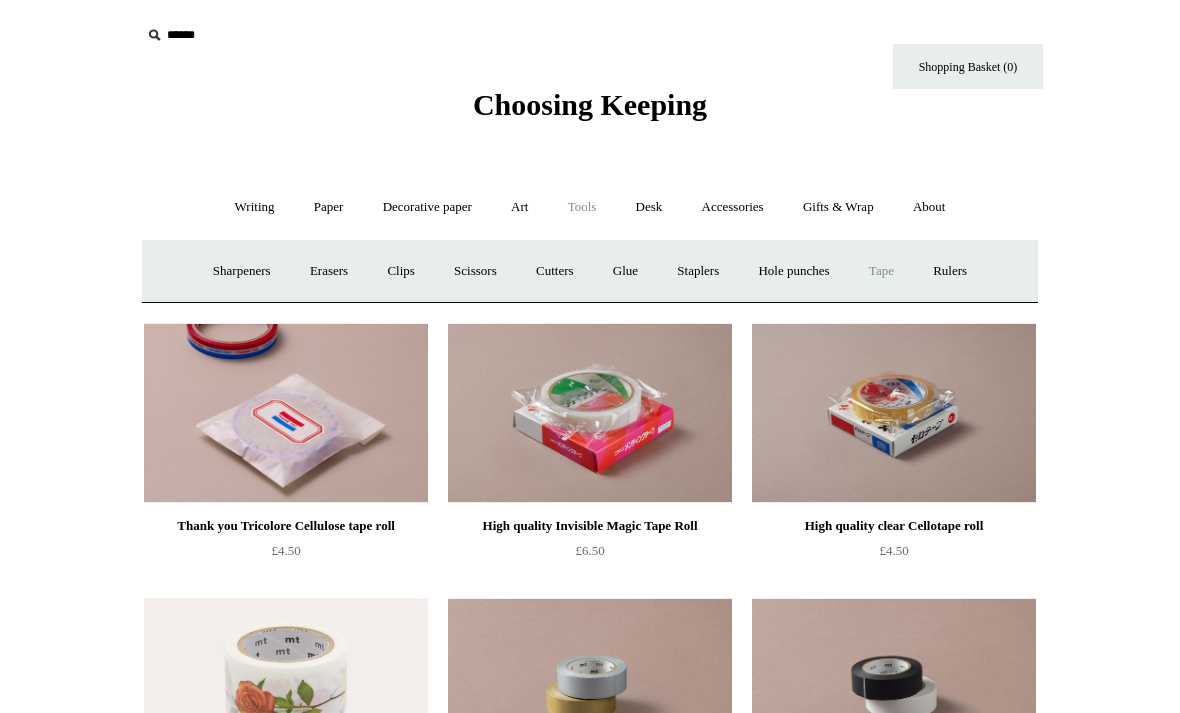 click on "Glue" at bounding box center [625, 271] 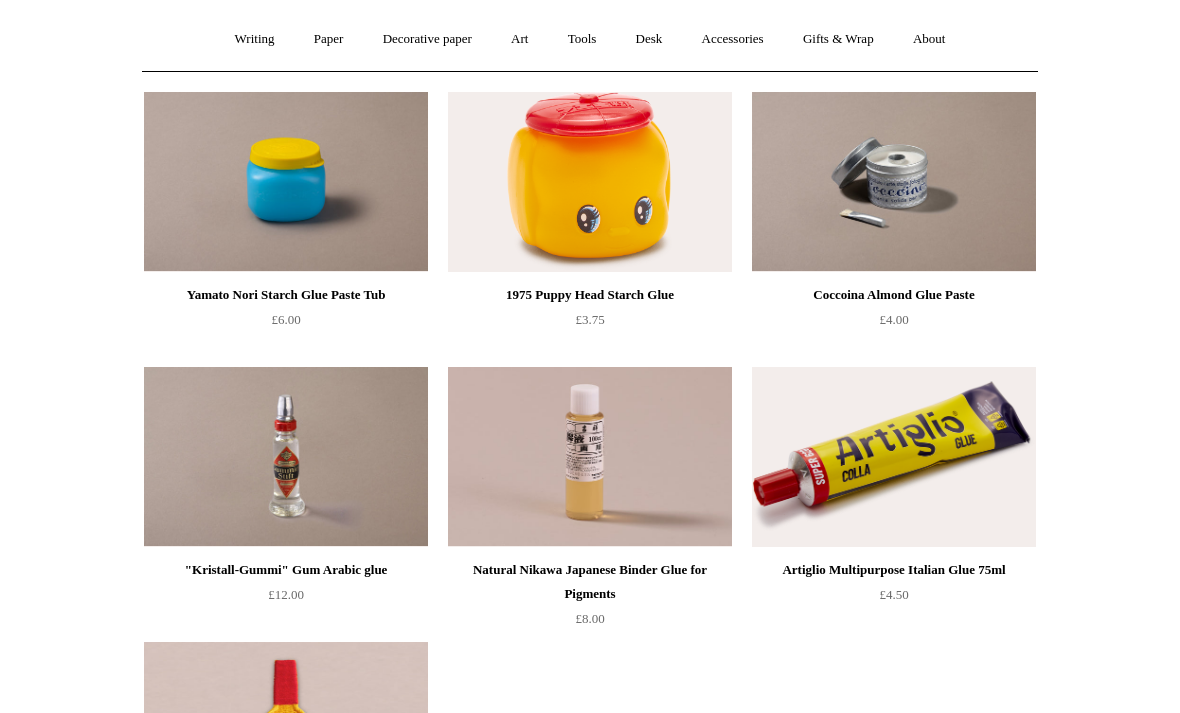 scroll, scrollTop: 0, scrollLeft: 0, axis: both 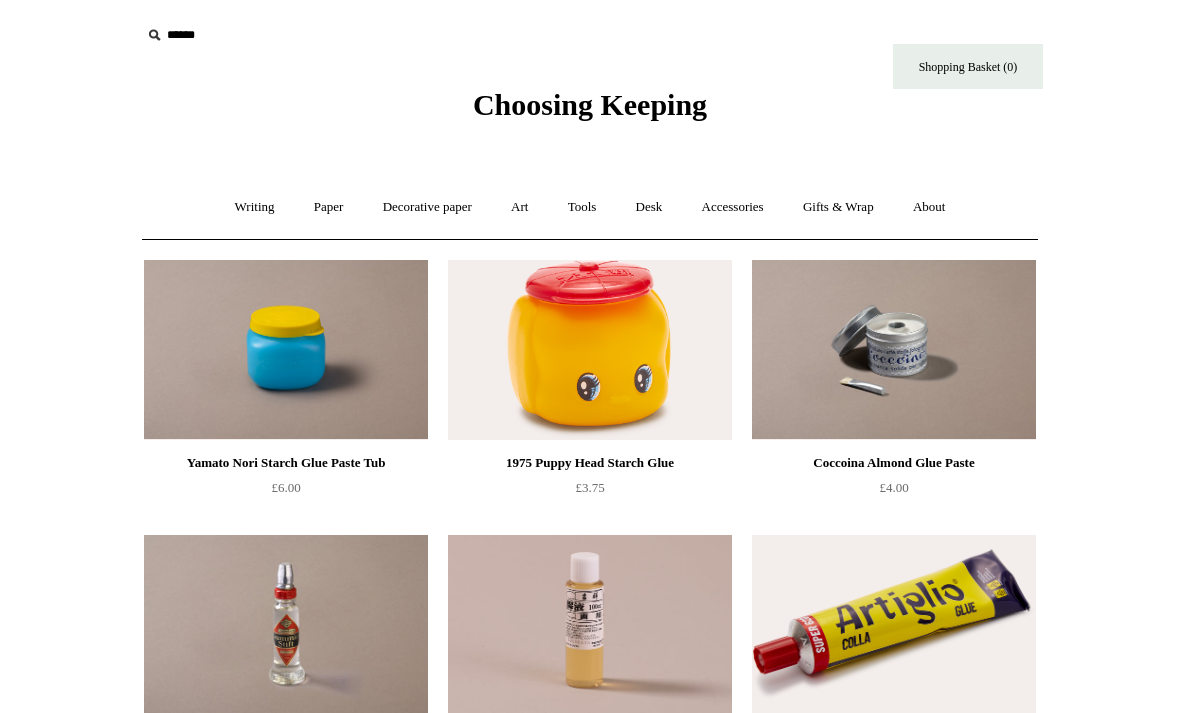click on "Tools +" at bounding box center (582, 207) 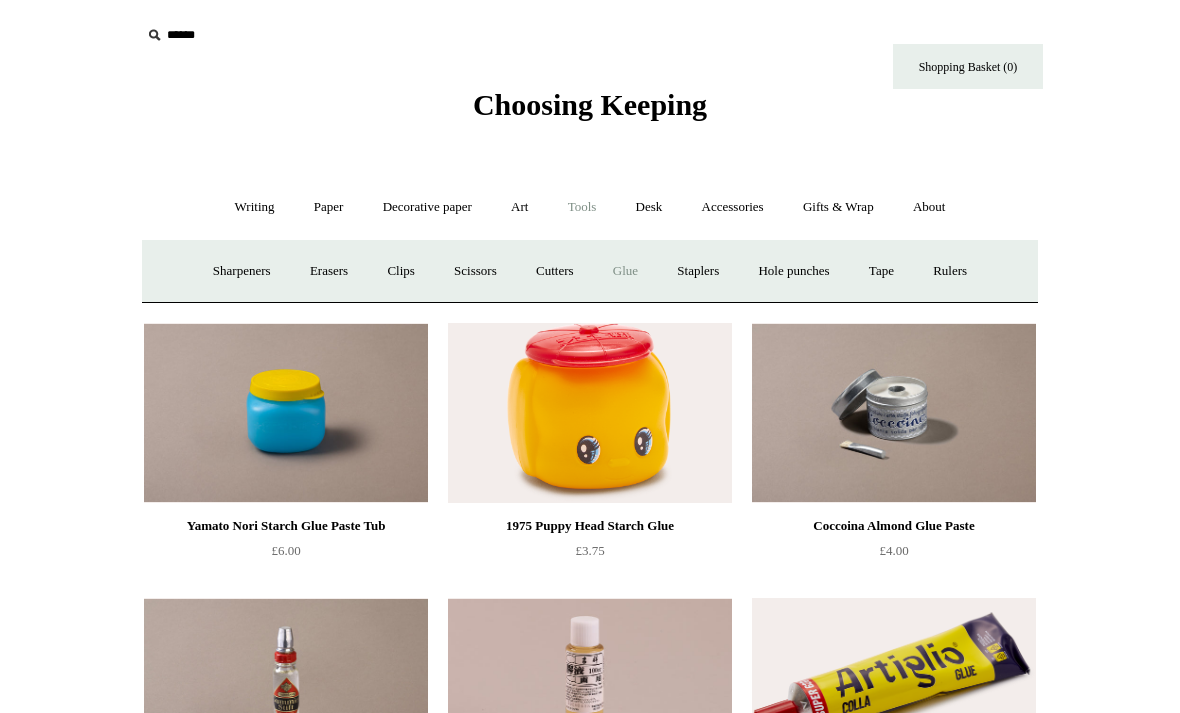click on "Clips +" at bounding box center [400, 271] 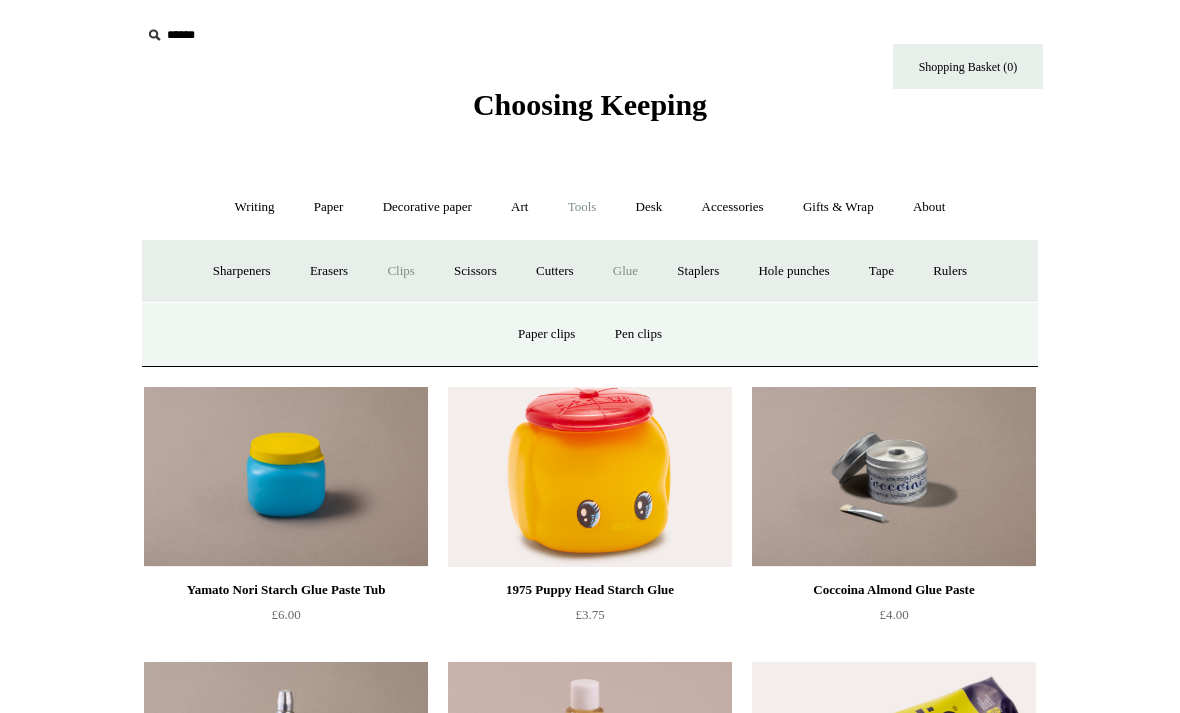 click on "Paper clips" at bounding box center [546, 334] 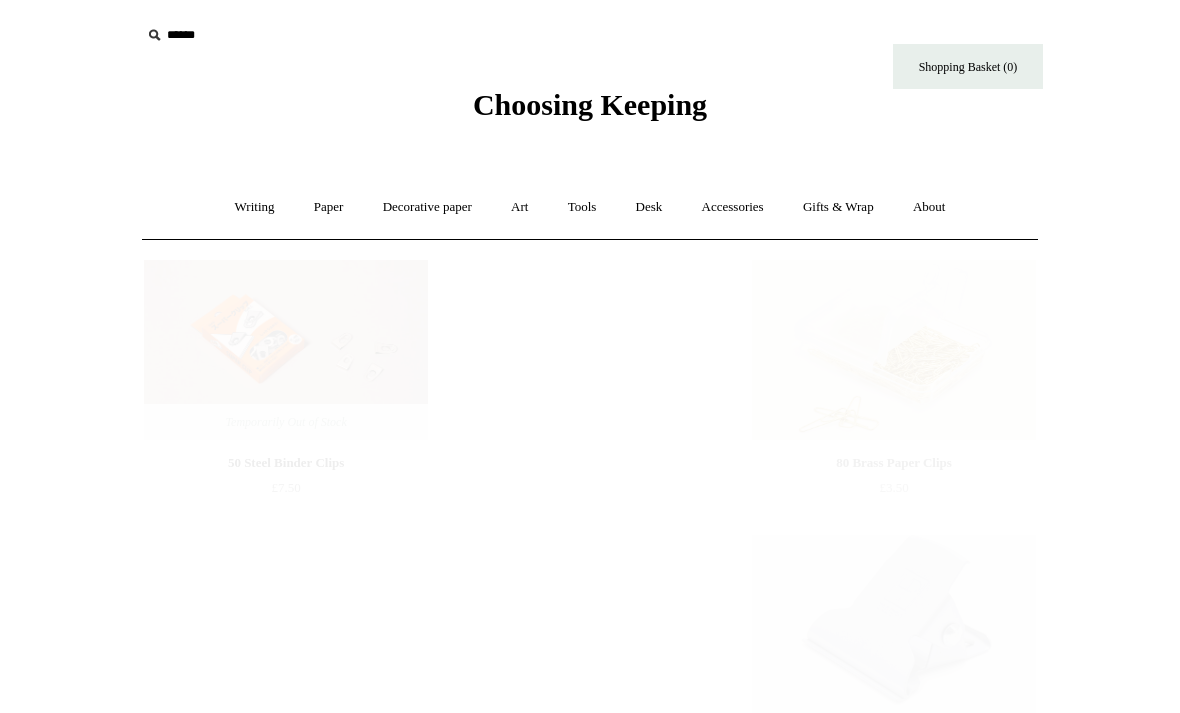 scroll, scrollTop: 0, scrollLeft: 0, axis: both 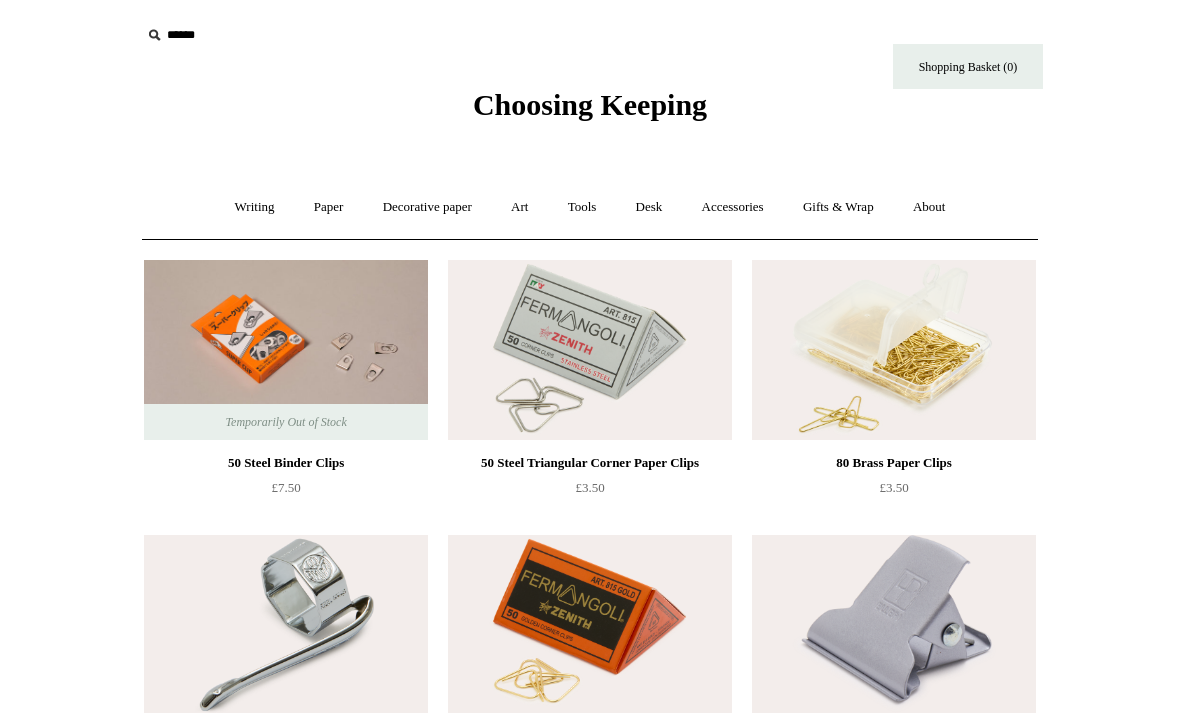 click on "Paper +" at bounding box center [329, 207] 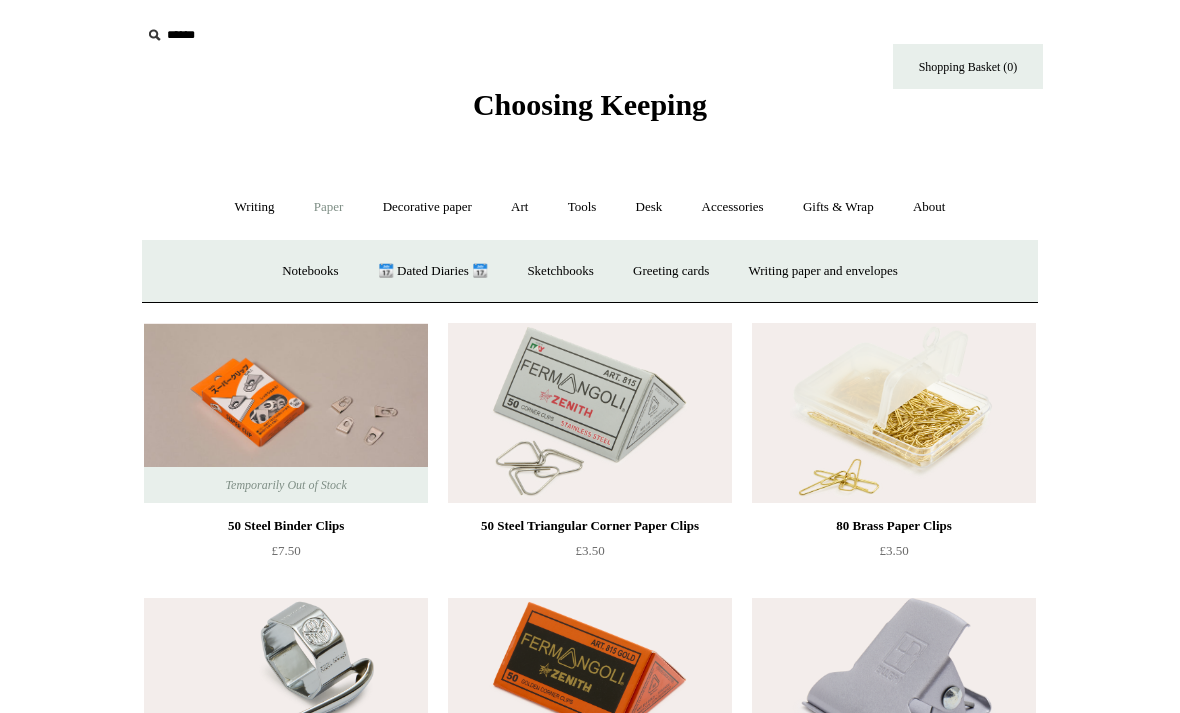 click on "Sketchbooks +" at bounding box center (560, 271) 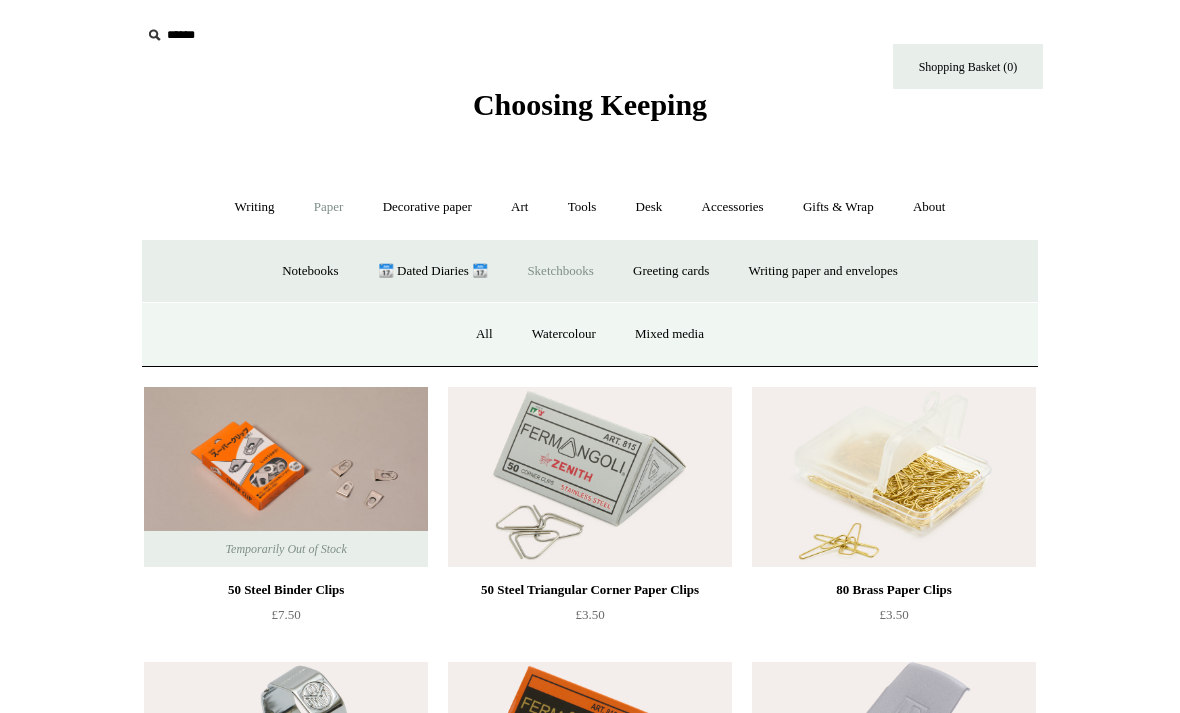 click on "Watercolour" at bounding box center [564, 334] 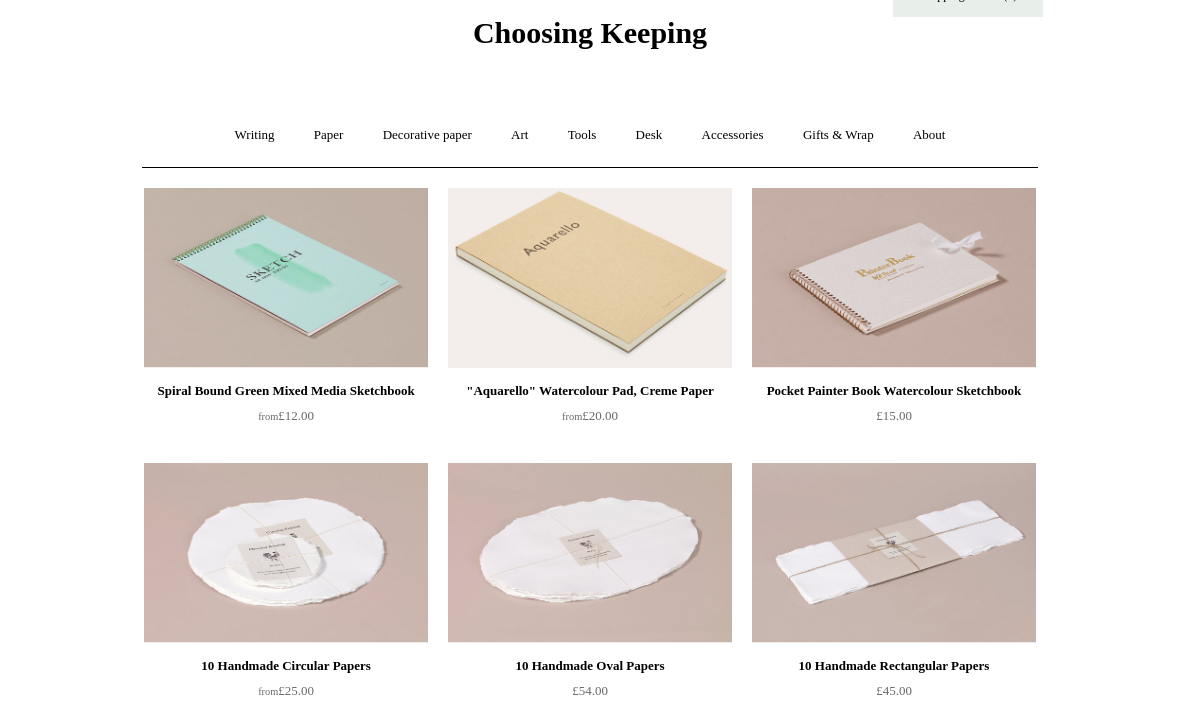 scroll, scrollTop: 0, scrollLeft: 0, axis: both 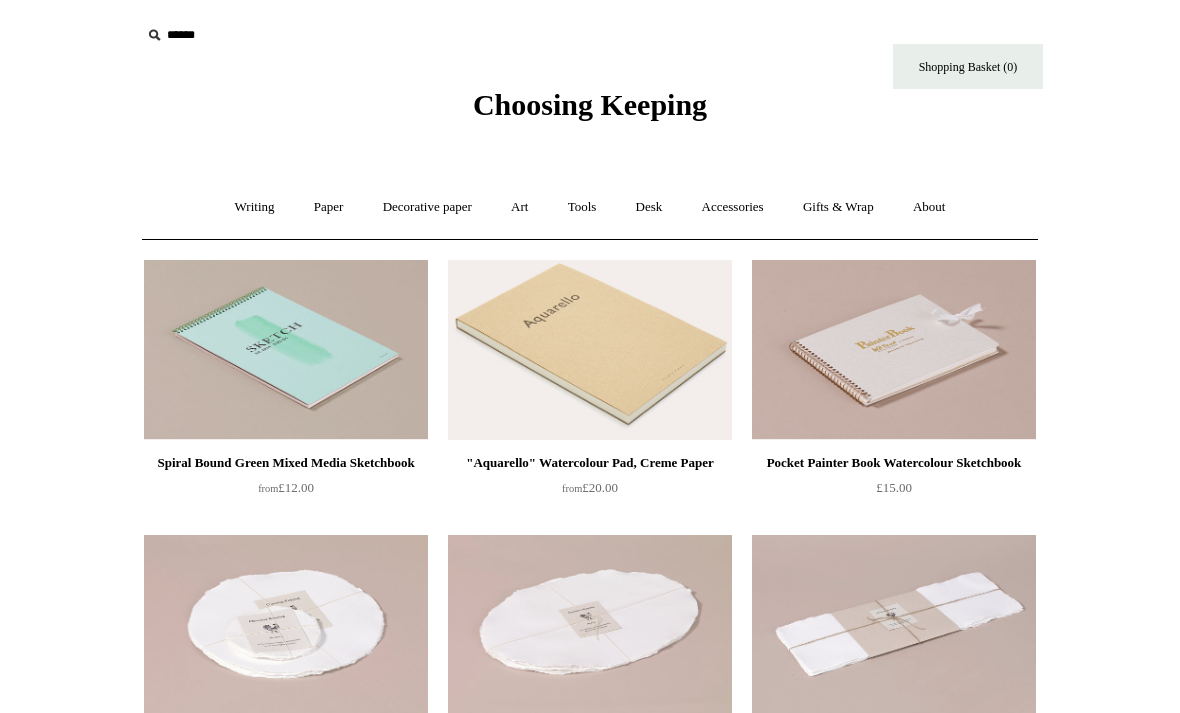 click on "Art +" at bounding box center [519, 207] 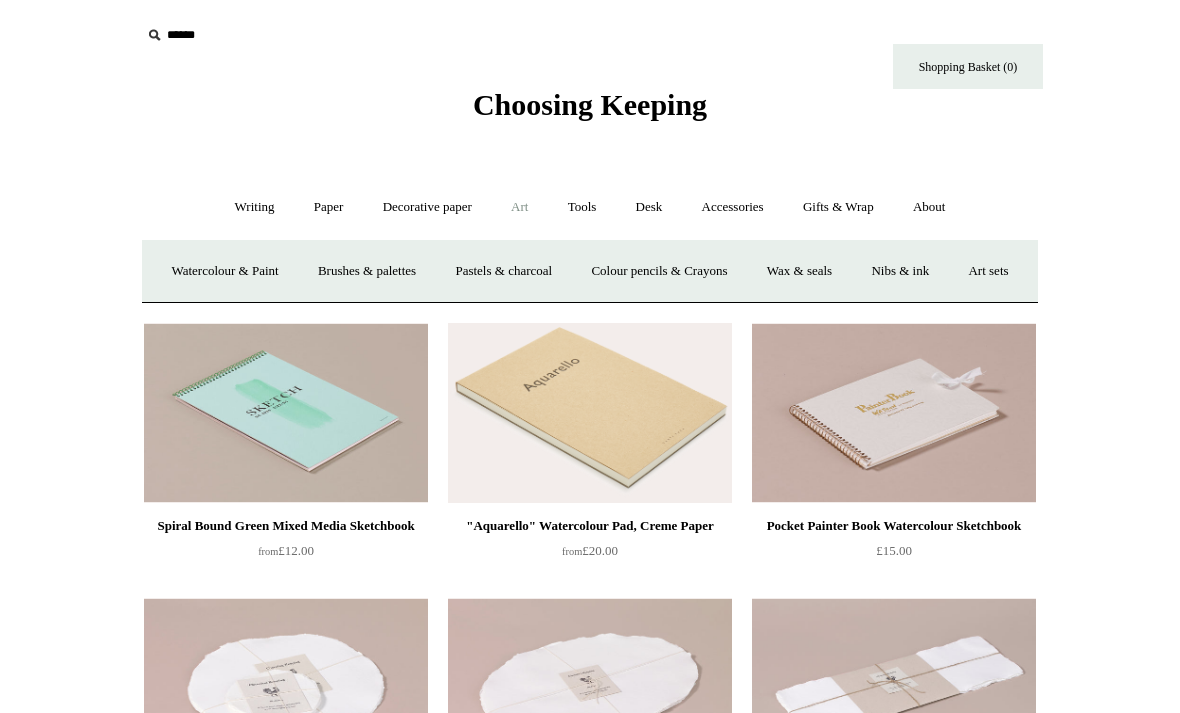 click on "Art sets" at bounding box center (988, 271) 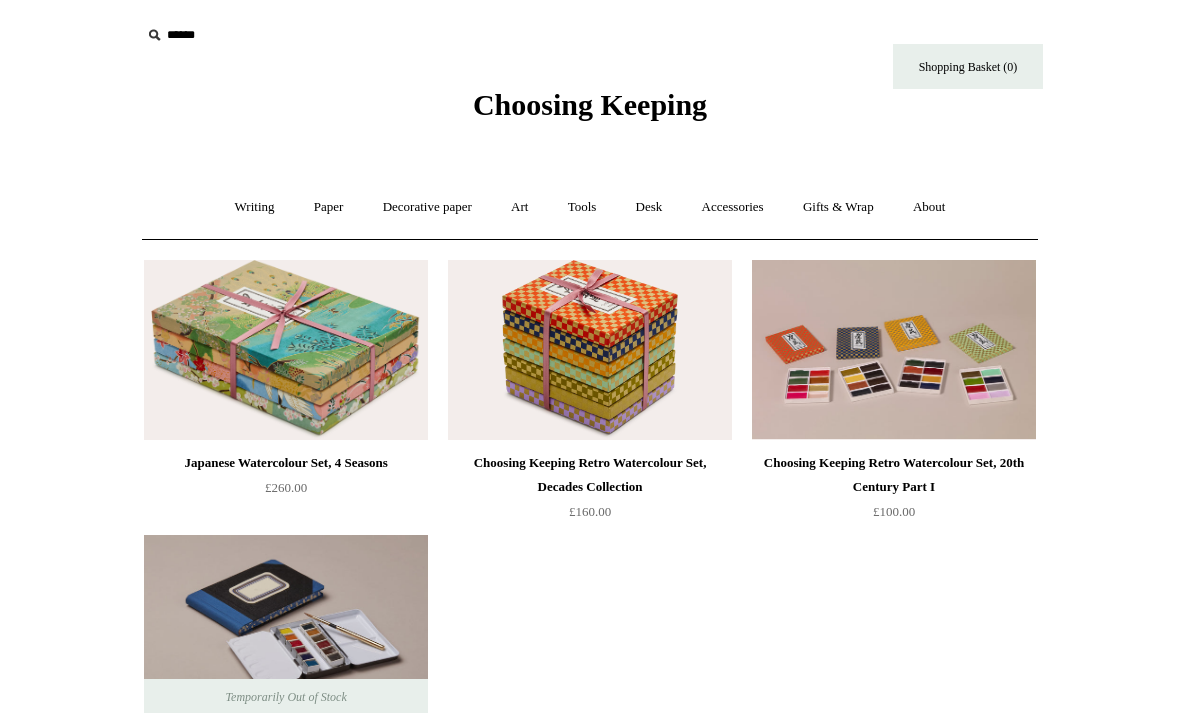 scroll, scrollTop: 60, scrollLeft: 0, axis: vertical 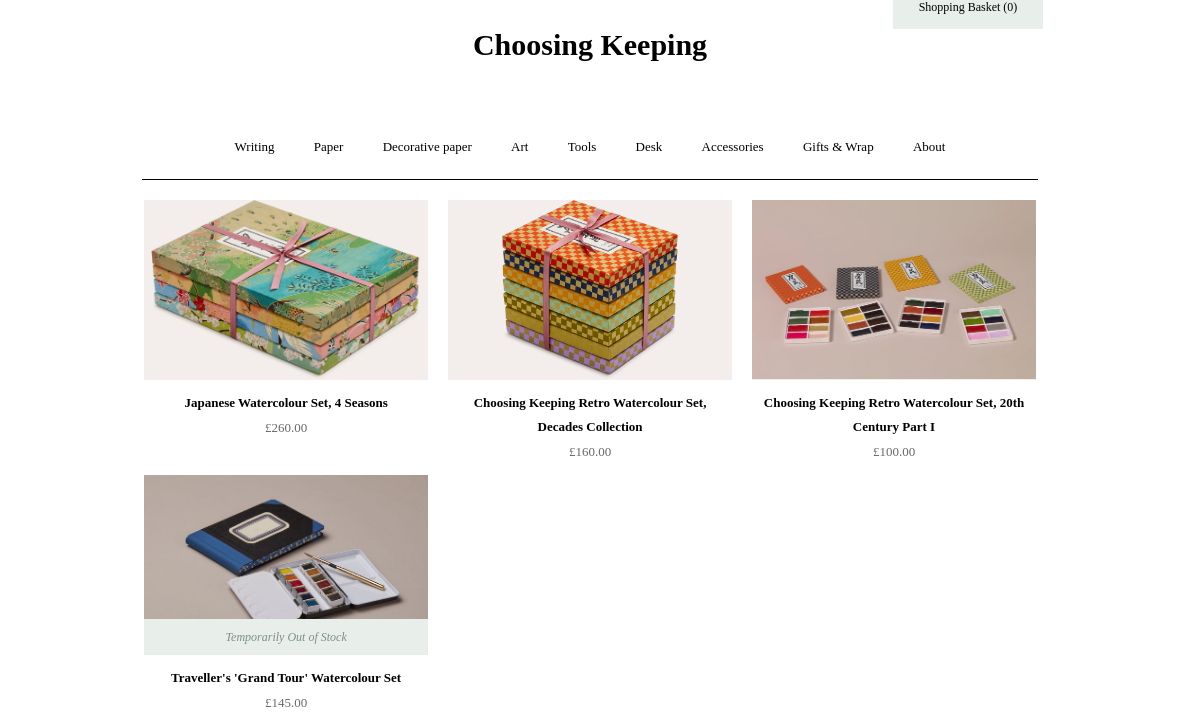 click at bounding box center [590, 290] 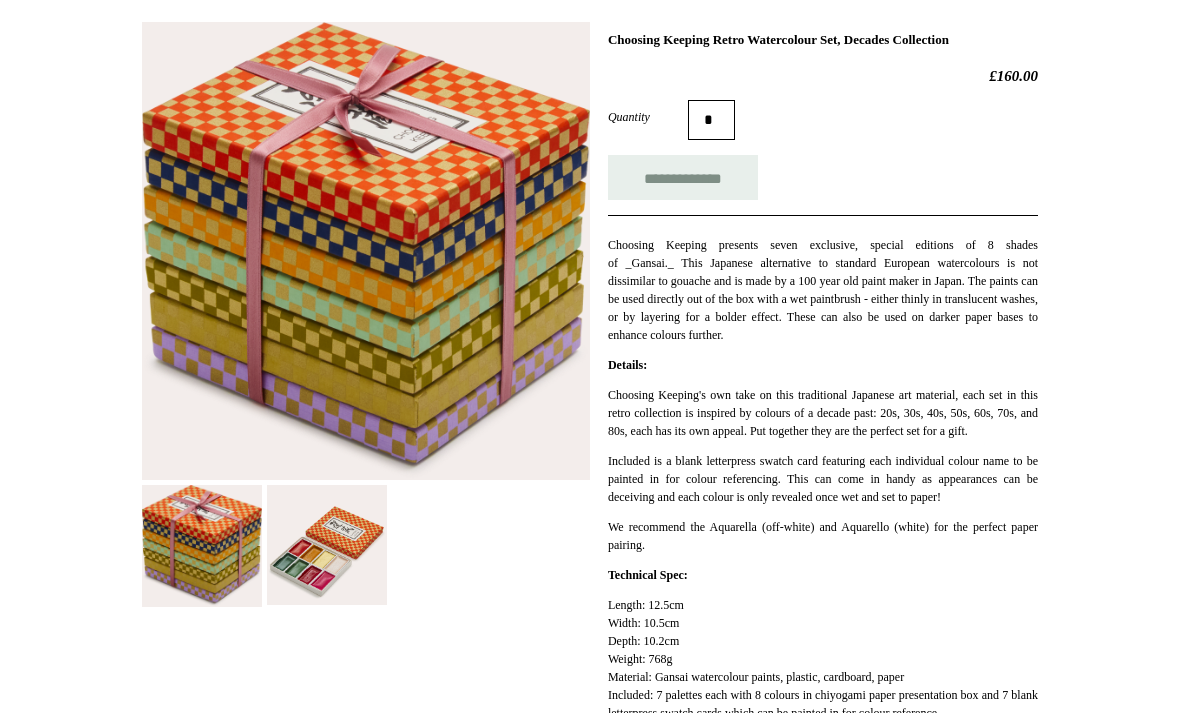 scroll, scrollTop: 284, scrollLeft: 0, axis: vertical 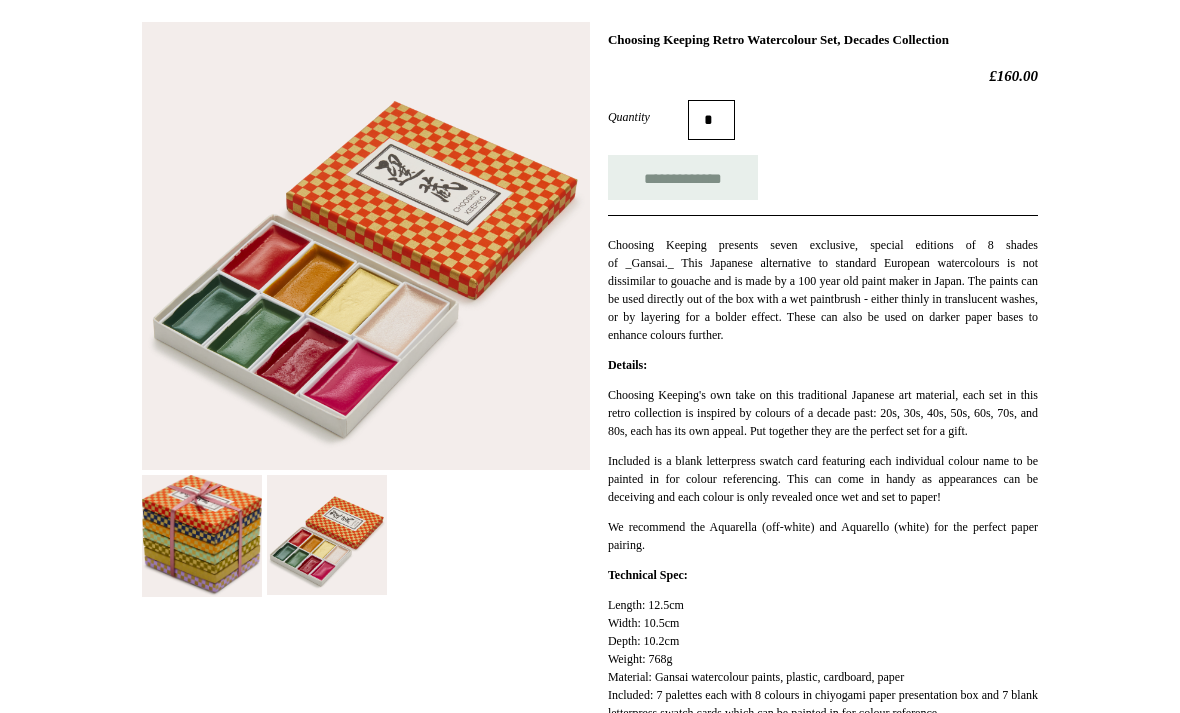 click at bounding box center (327, 535) 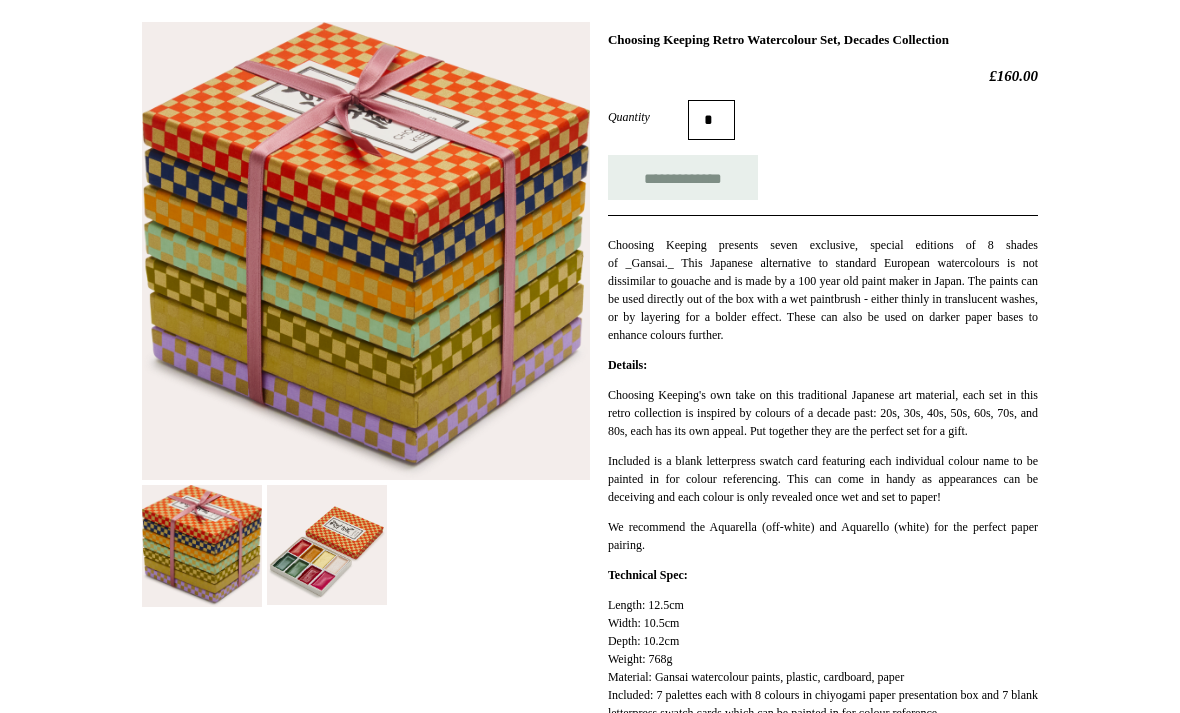 click at bounding box center [327, 545] 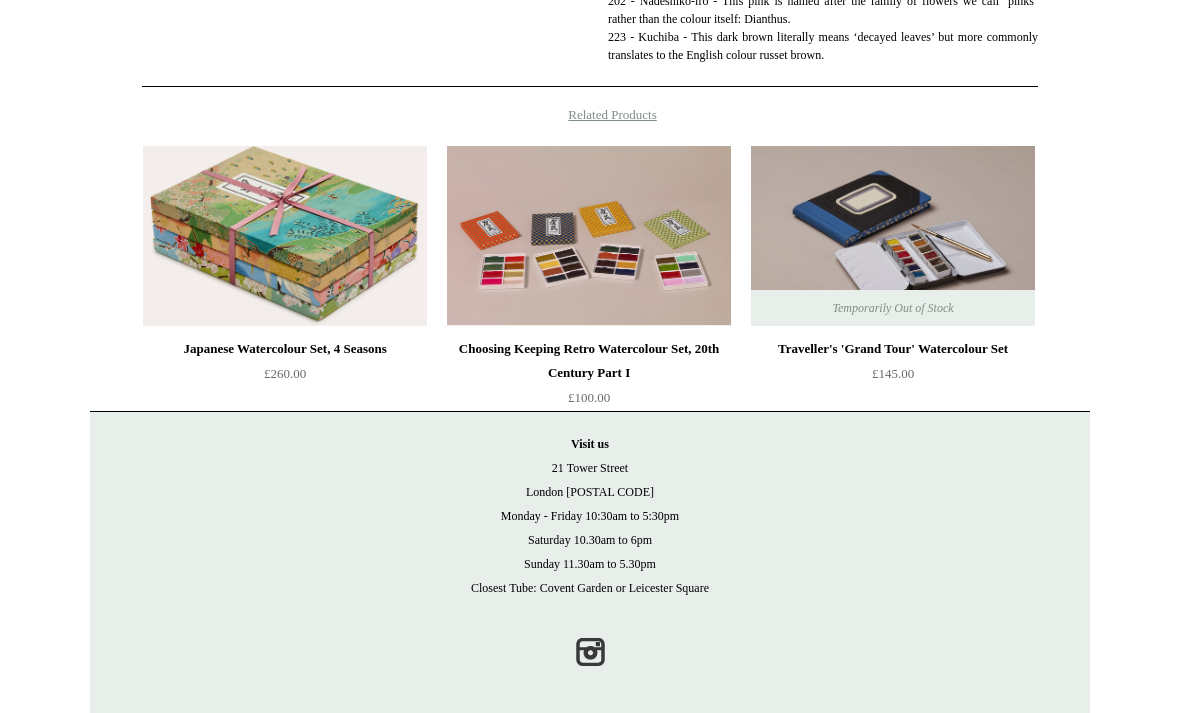 scroll, scrollTop: 2687, scrollLeft: 0, axis: vertical 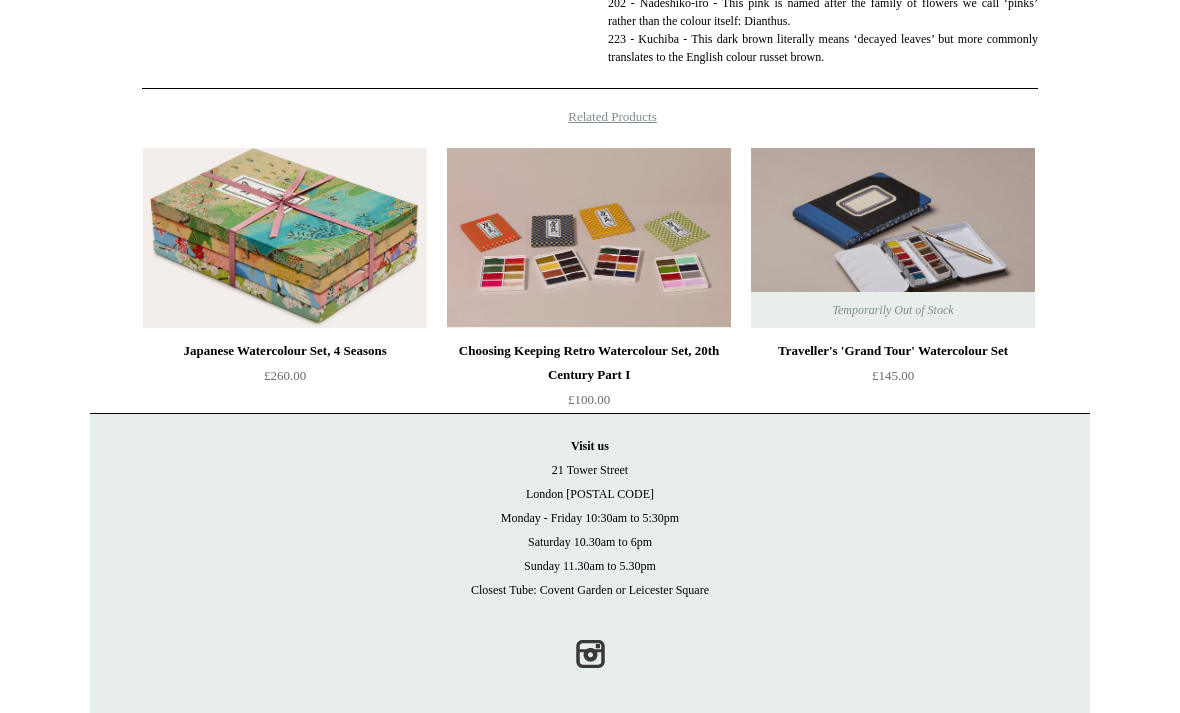 click at bounding box center [589, 238] 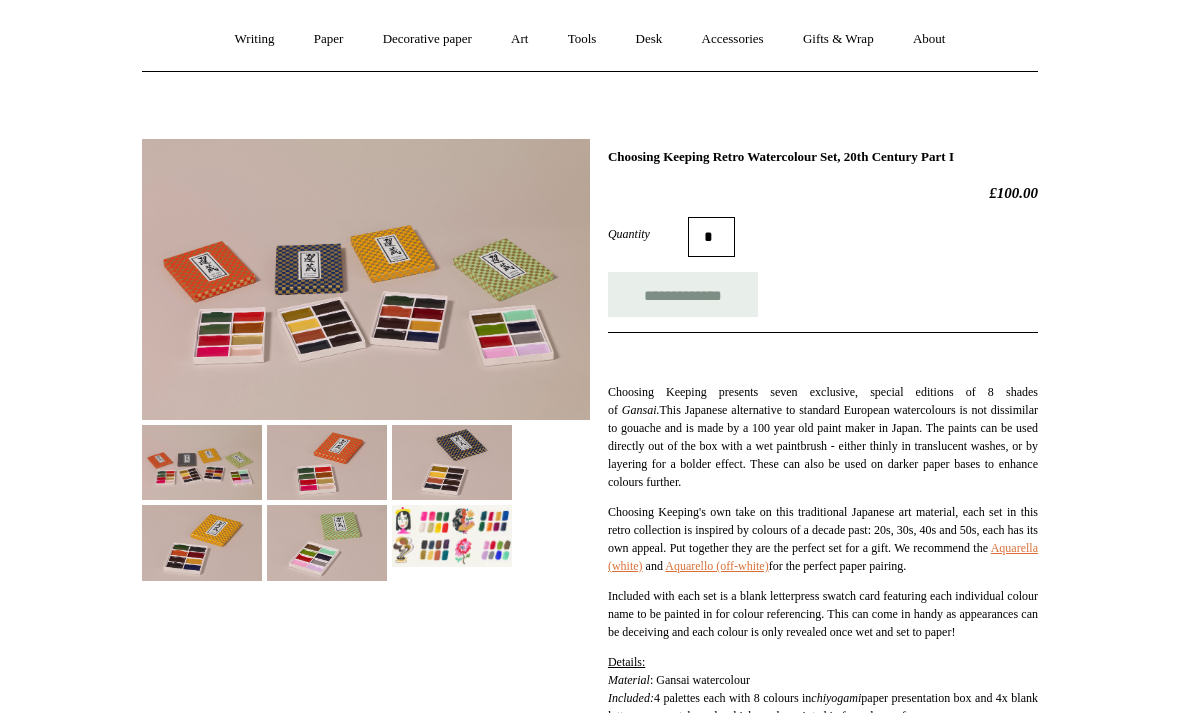 scroll, scrollTop: 177, scrollLeft: 0, axis: vertical 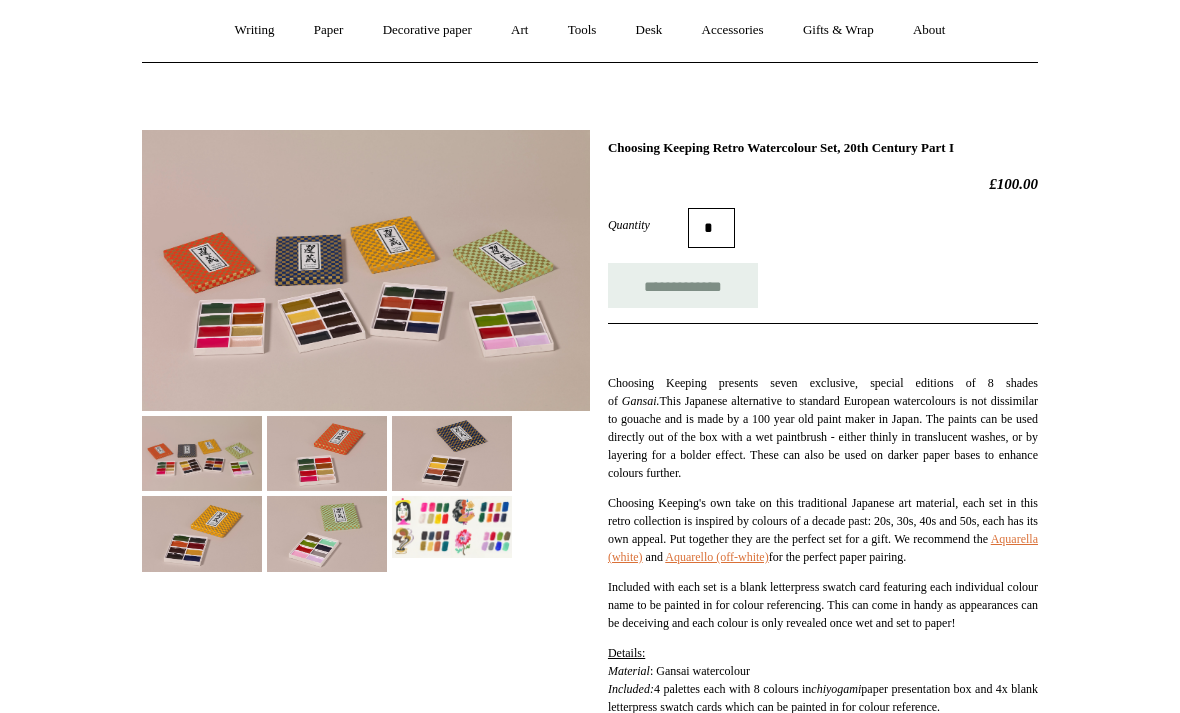 click at bounding box center [452, 527] 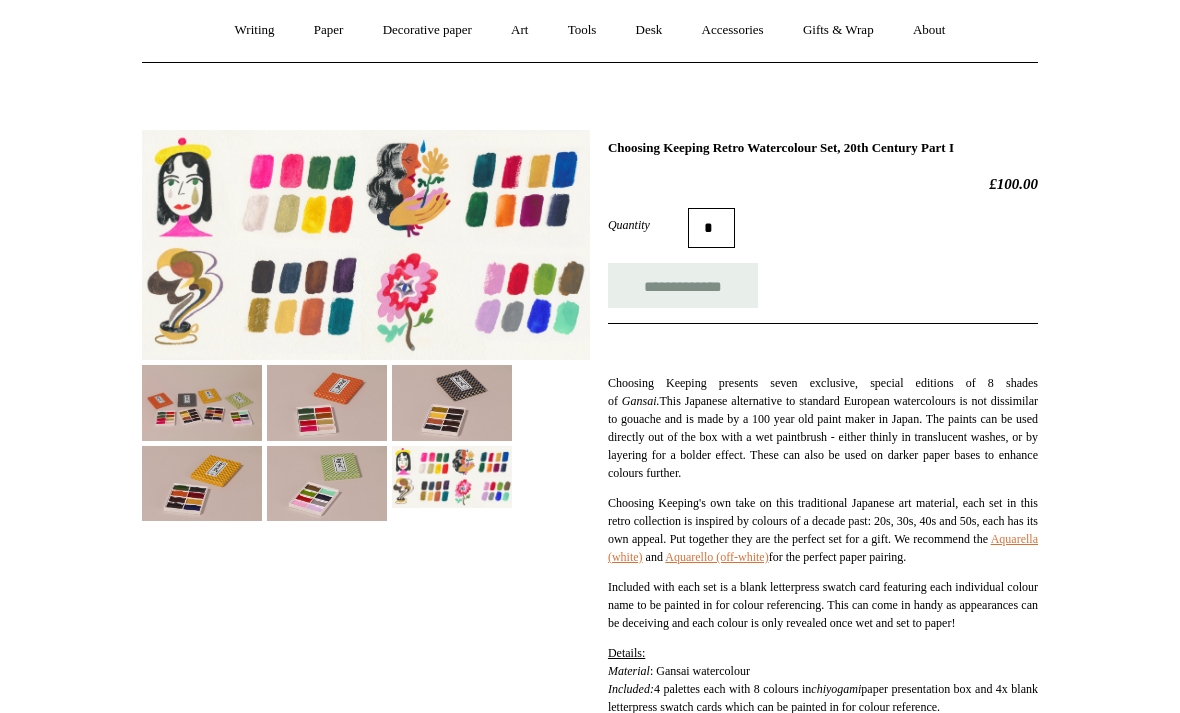 click at bounding box center (327, 483) 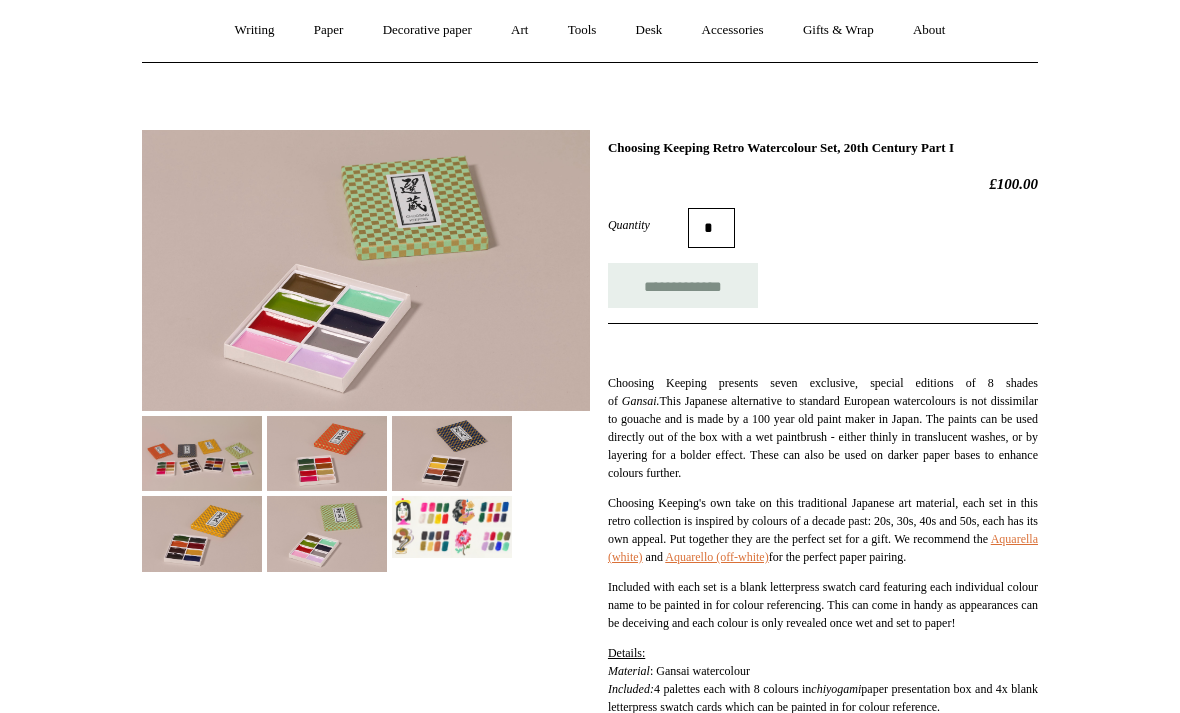 click at bounding box center (452, 453) 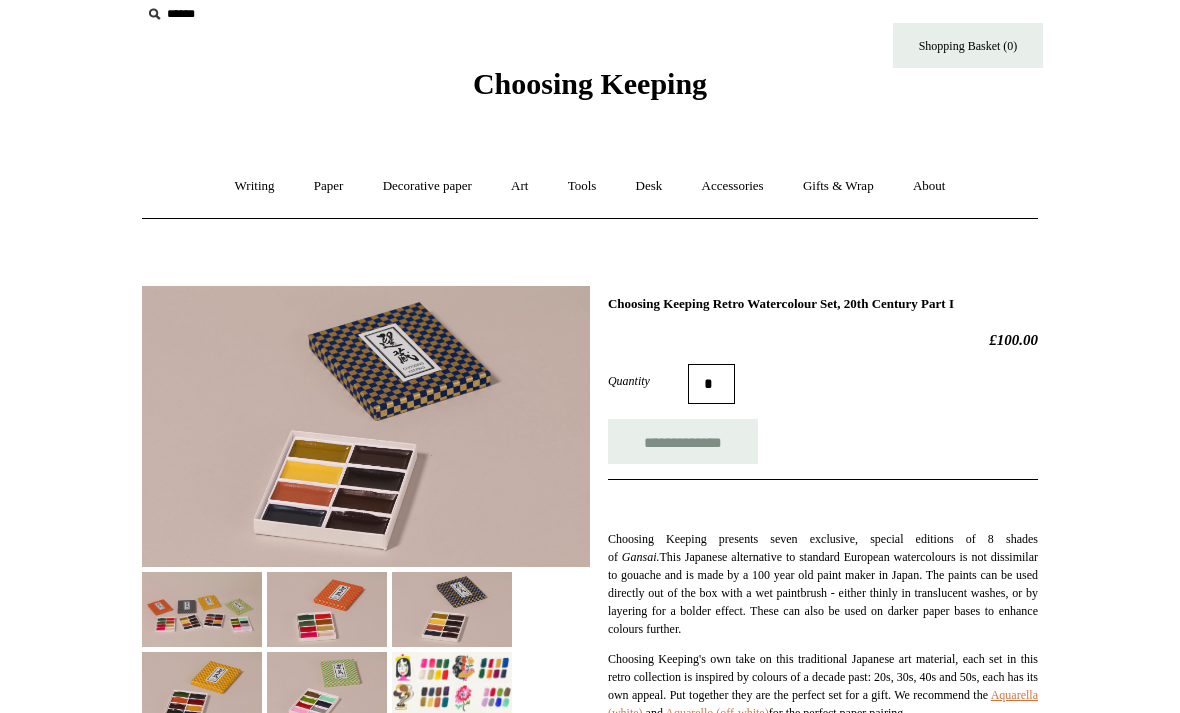 scroll, scrollTop: 0, scrollLeft: 0, axis: both 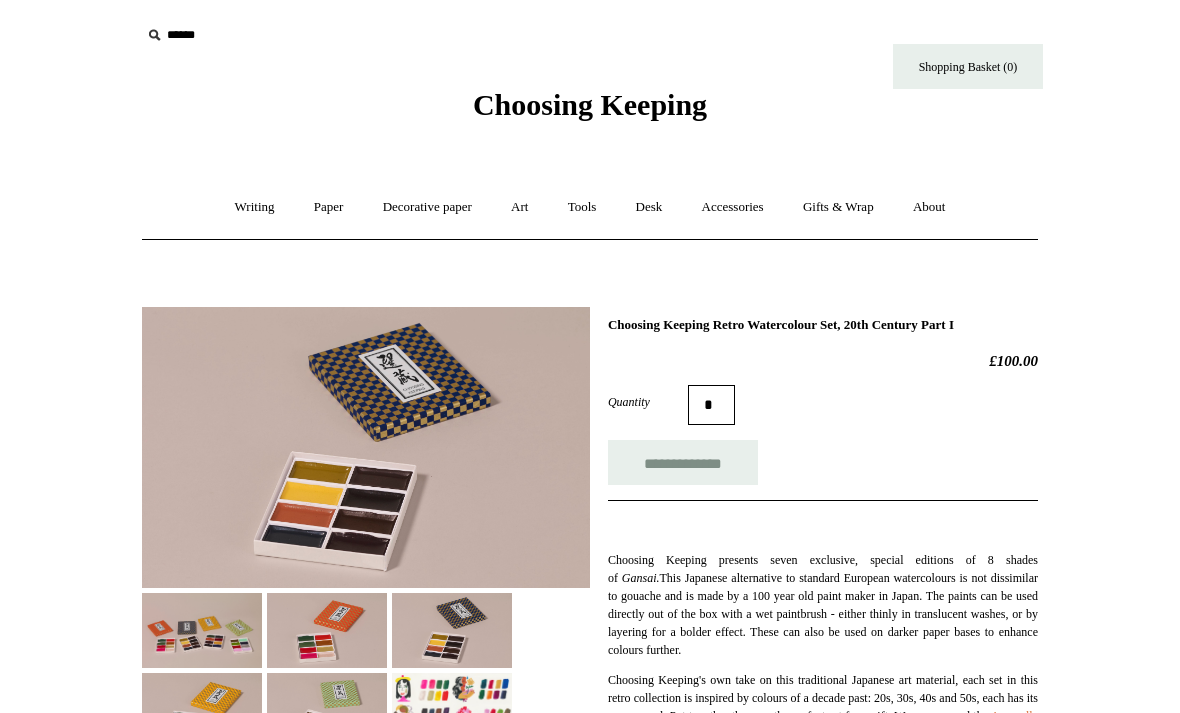 click on "Art +" at bounding box center (519, 207) 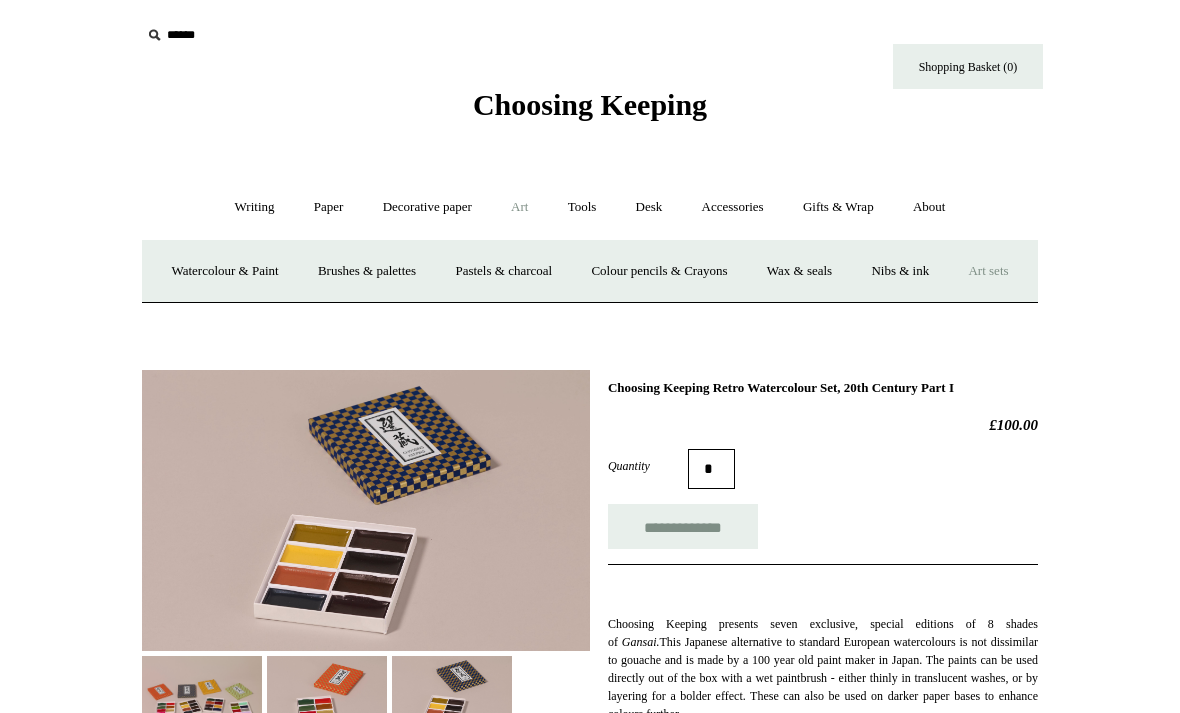 click on "Watercolour & Paint" at bounding box center (224, 271) 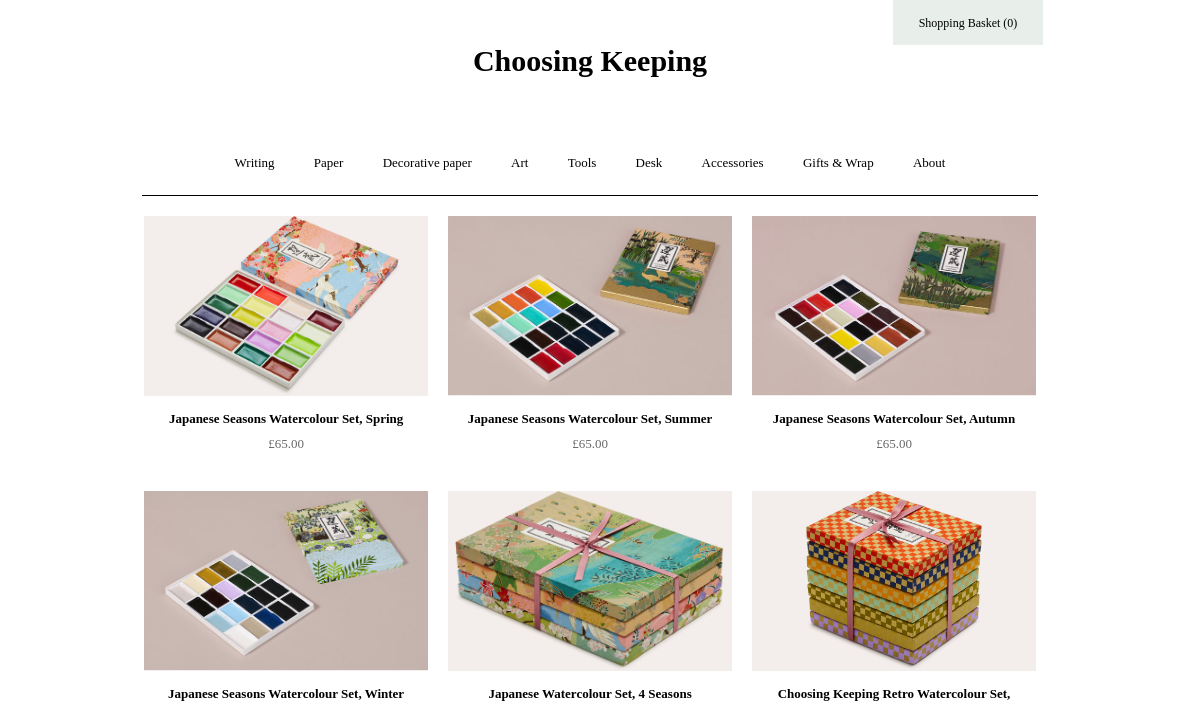scroll, scrollTop: 48, scrollLeft: 0, axis: vertical 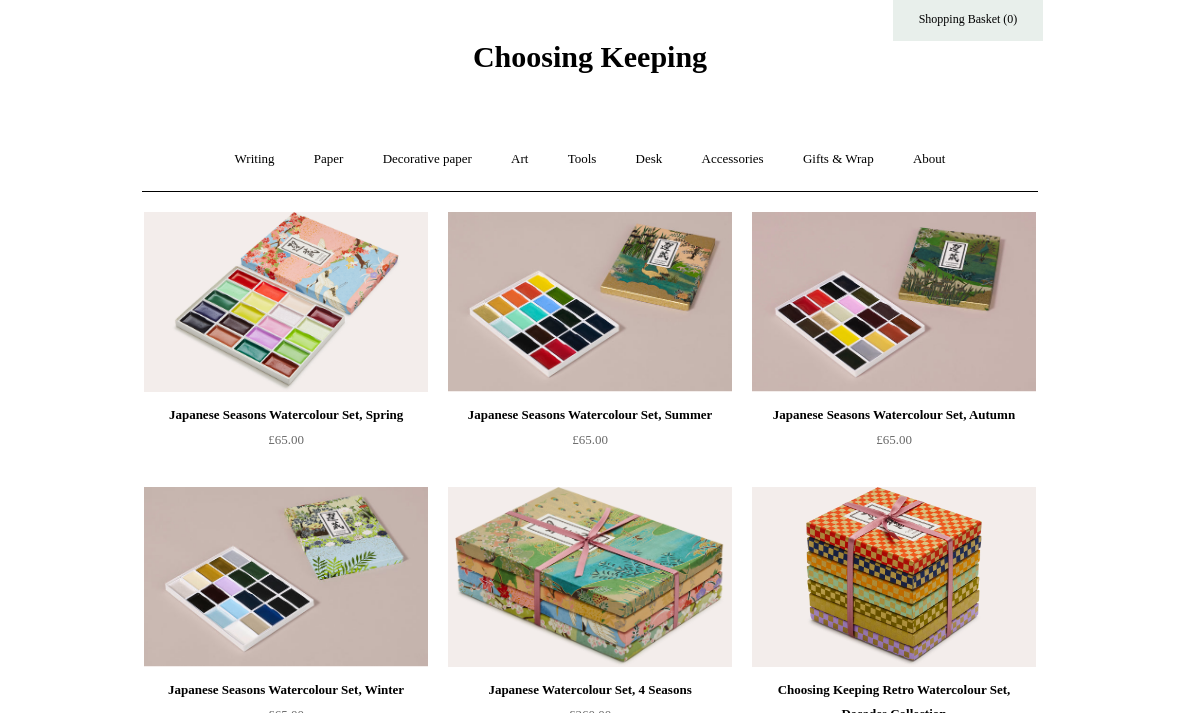 click at bounding box center [286, 302] 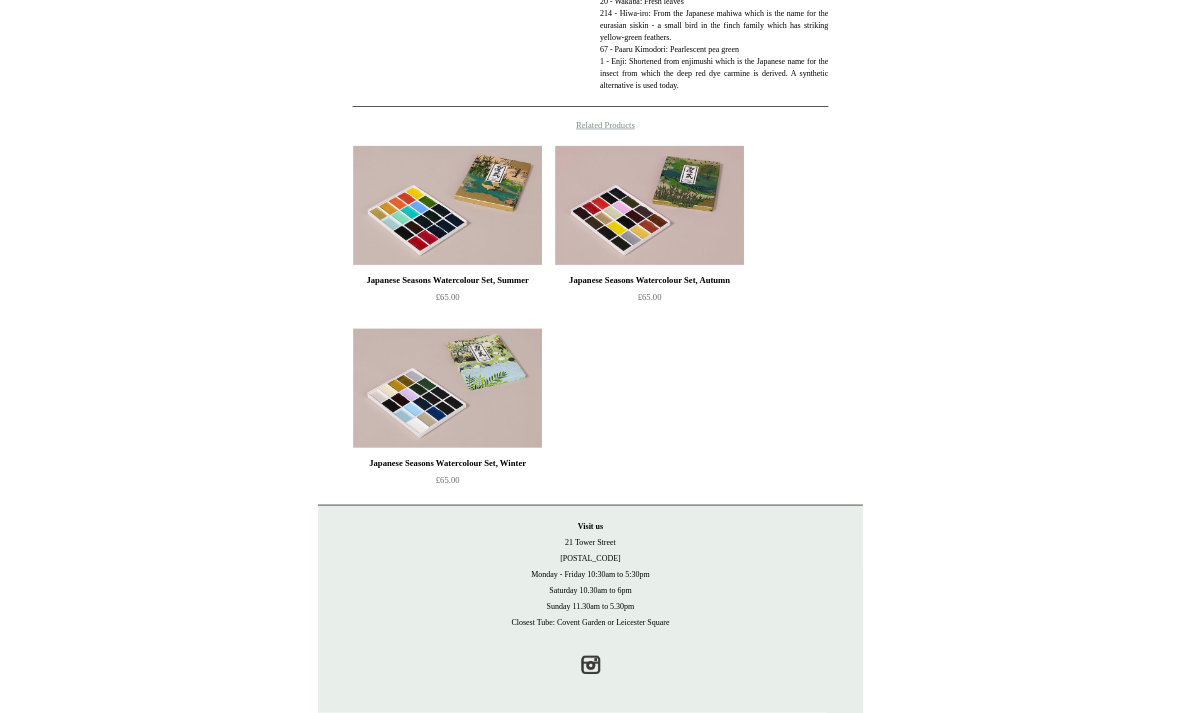 scroll, scrollTop: 1610, scrollLeft: 0, axis: vertical 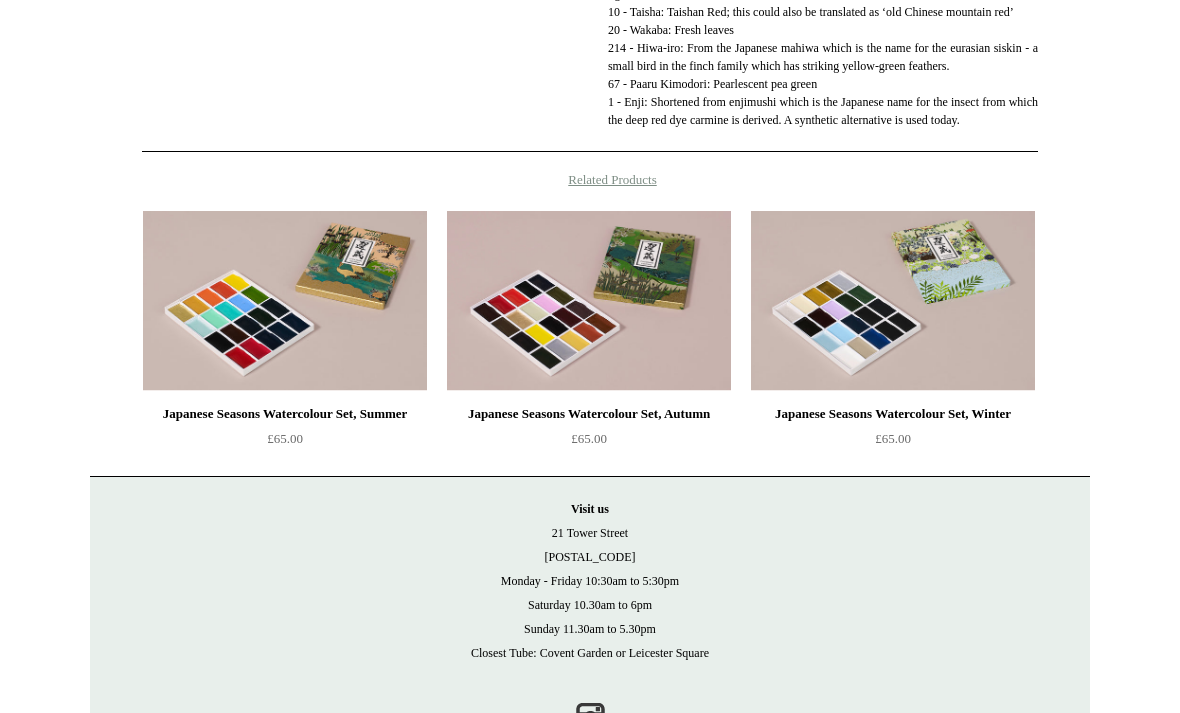 click at bounding box center (893, 301) 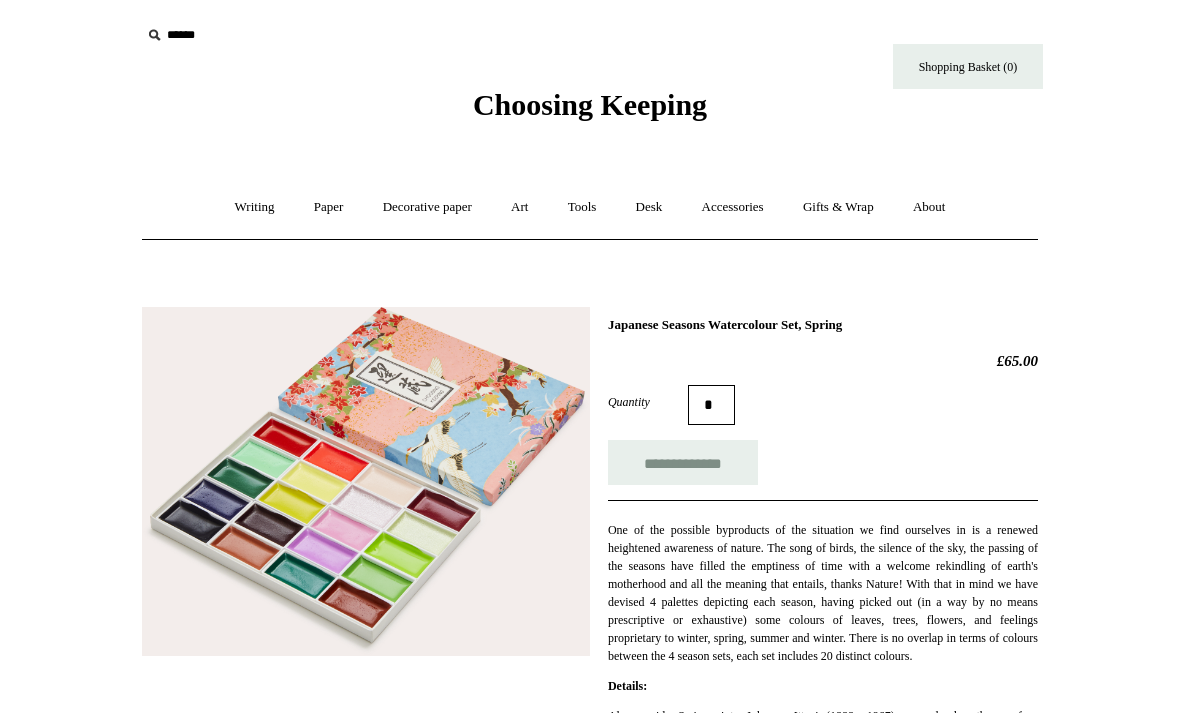 scroll, scrollTop: 1674, scrollLeft: 0, axis: vertical 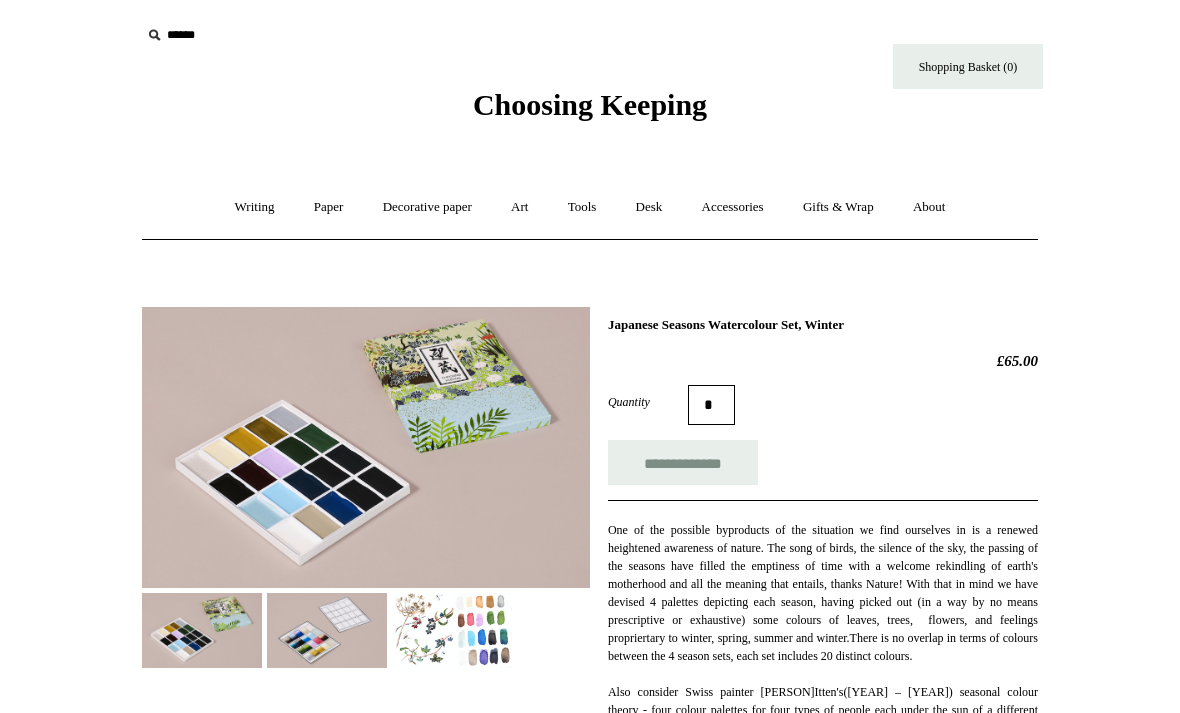 click at bounding box center (452, 630) 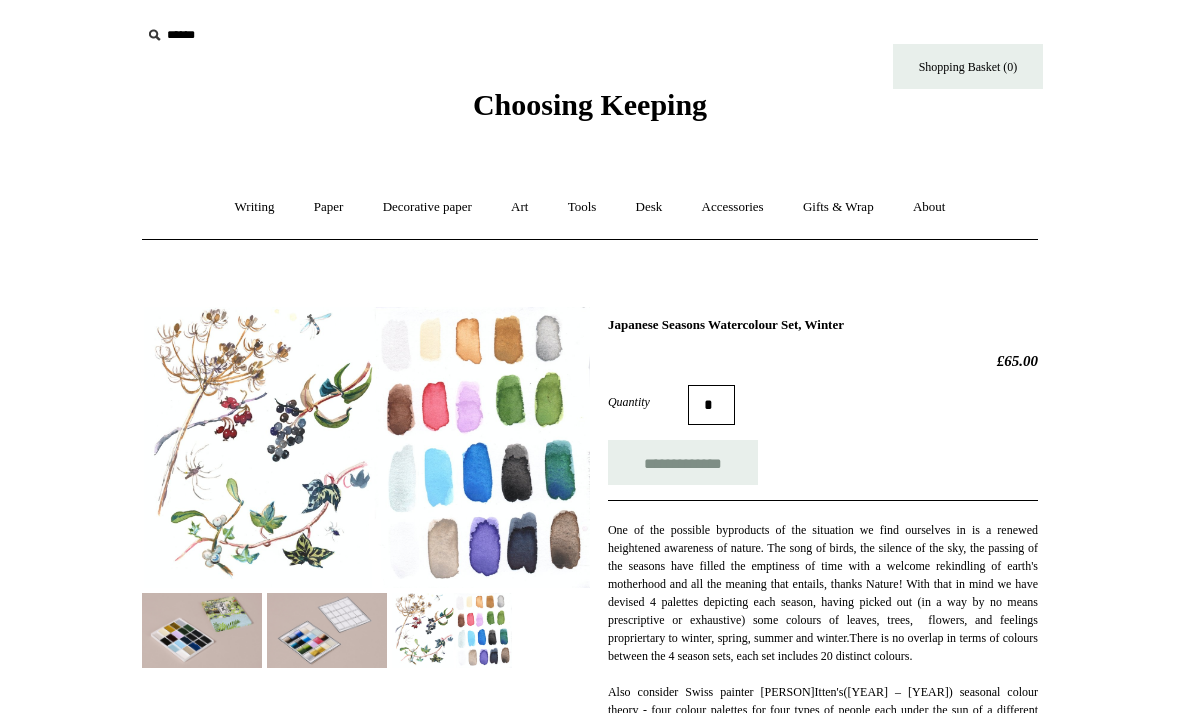 click on "Art +" at bounding box center (519, 207) 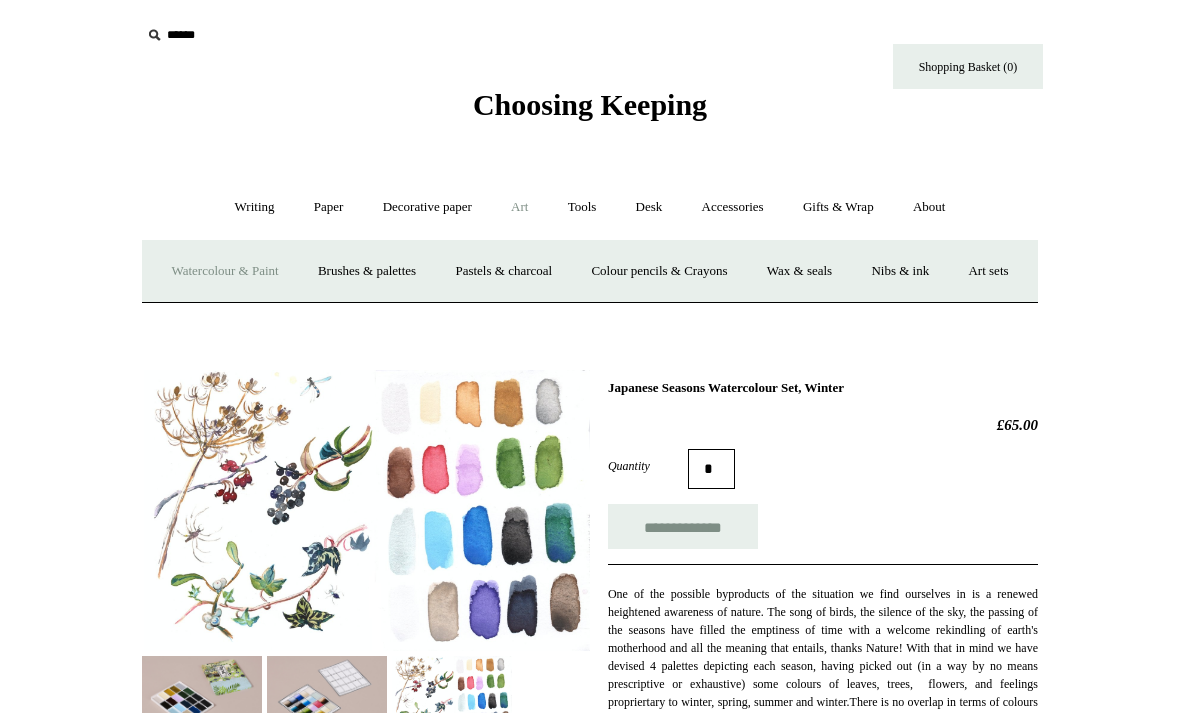 click on "Watercolour & Paint" at bounding box center [224, 271] 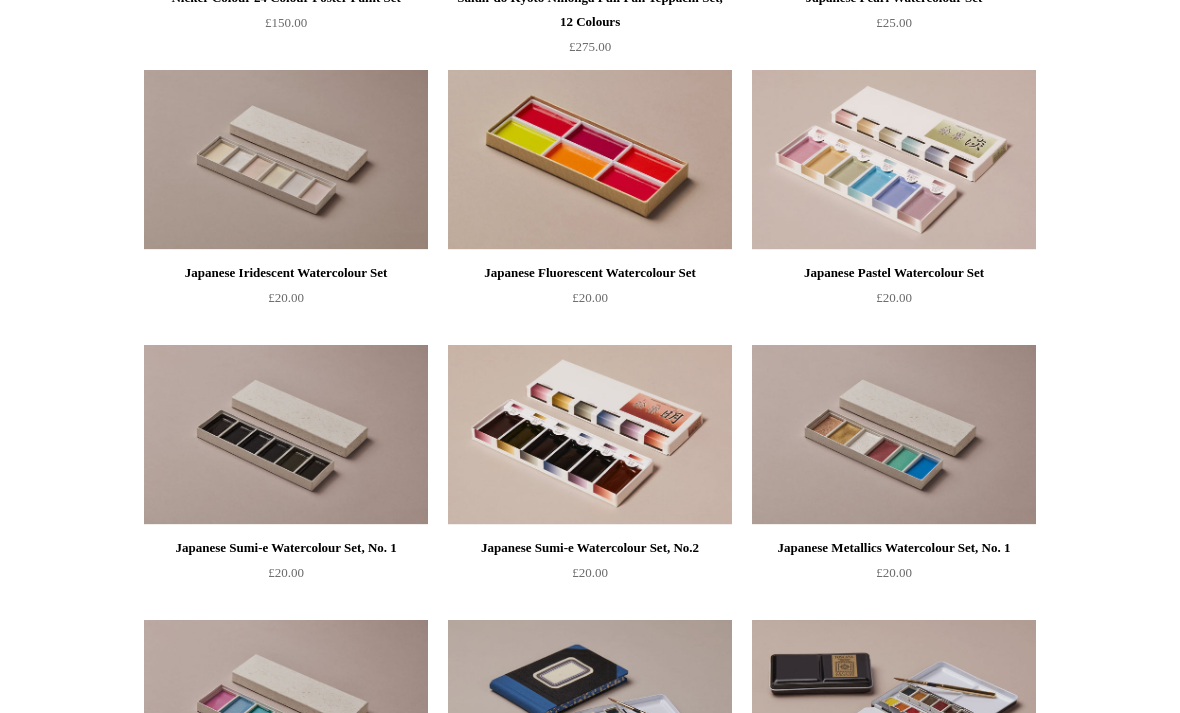scroll, scrollTop: 2685, scrollLeft: 0, axis: vertical 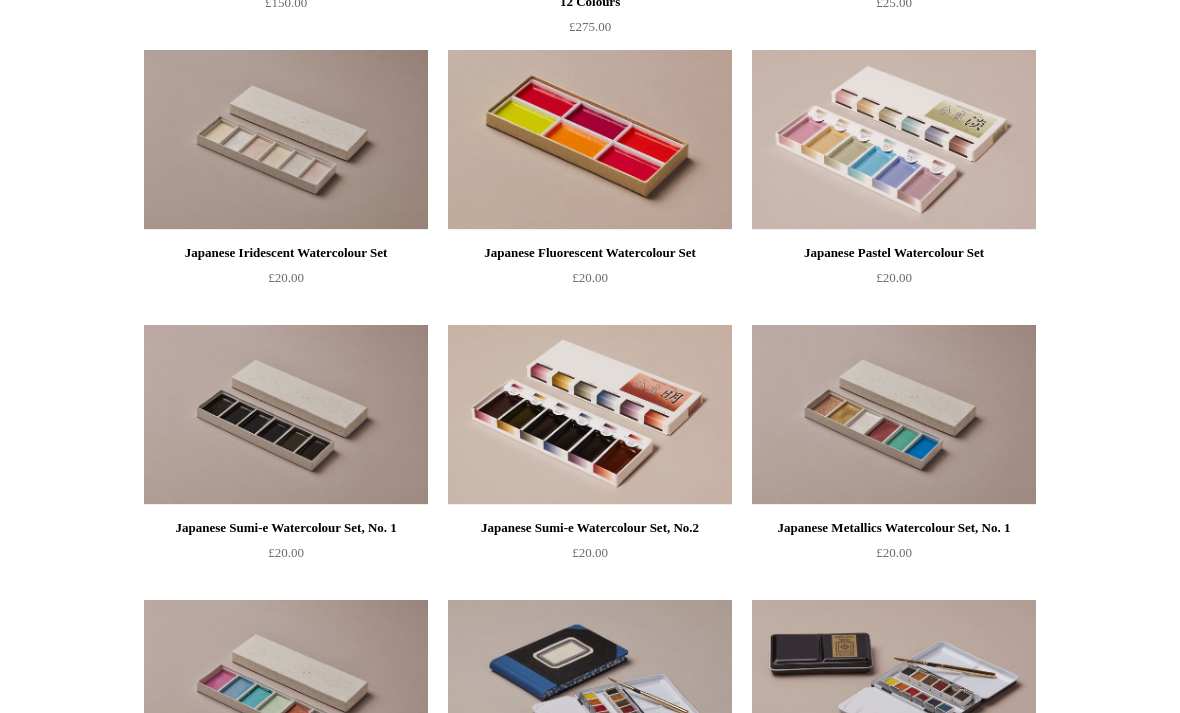 click at bounding box center (894, 140) 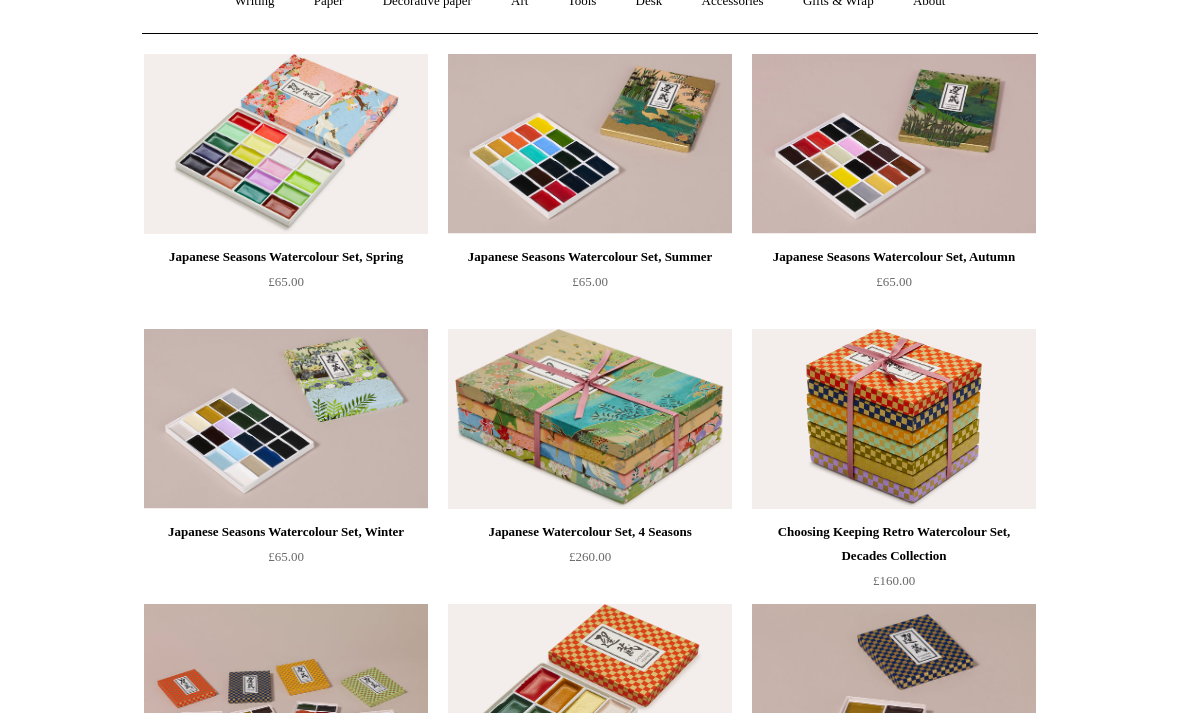 scroll, scrollTop: 0, scrollLeft: 0, axis: both 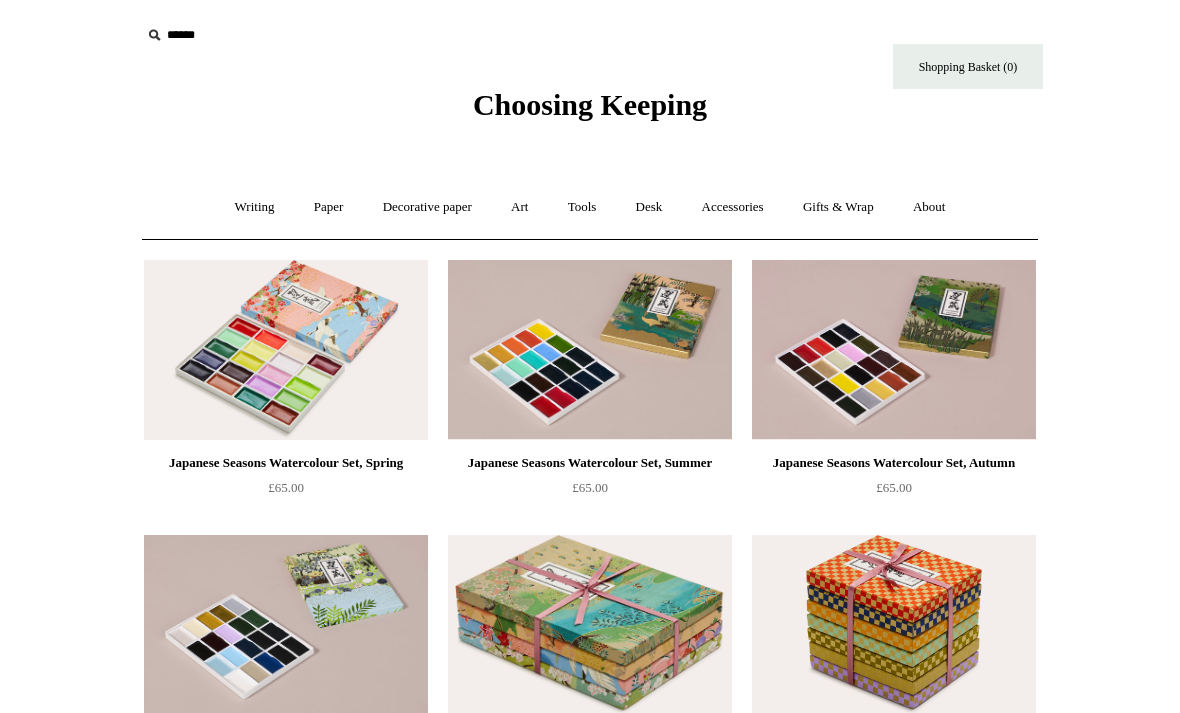 click on "Art +" at bounding box center [519, 207] 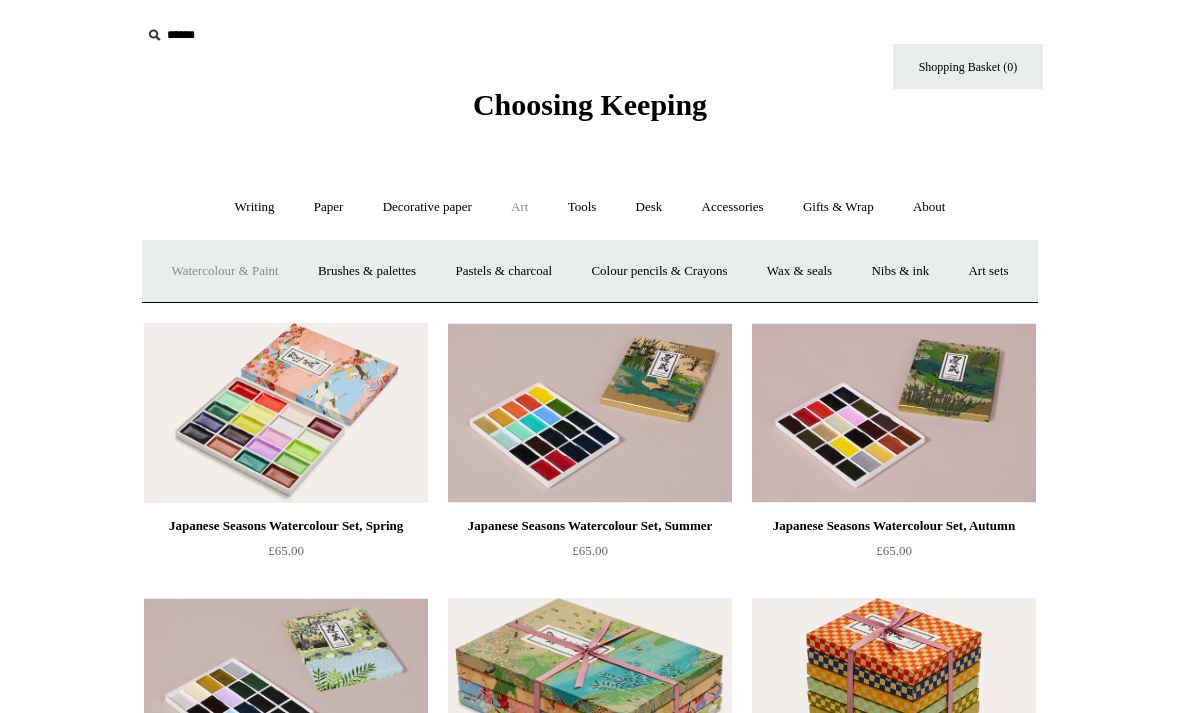 click on "Brushes & palettes" at bounding box center (367, 271) 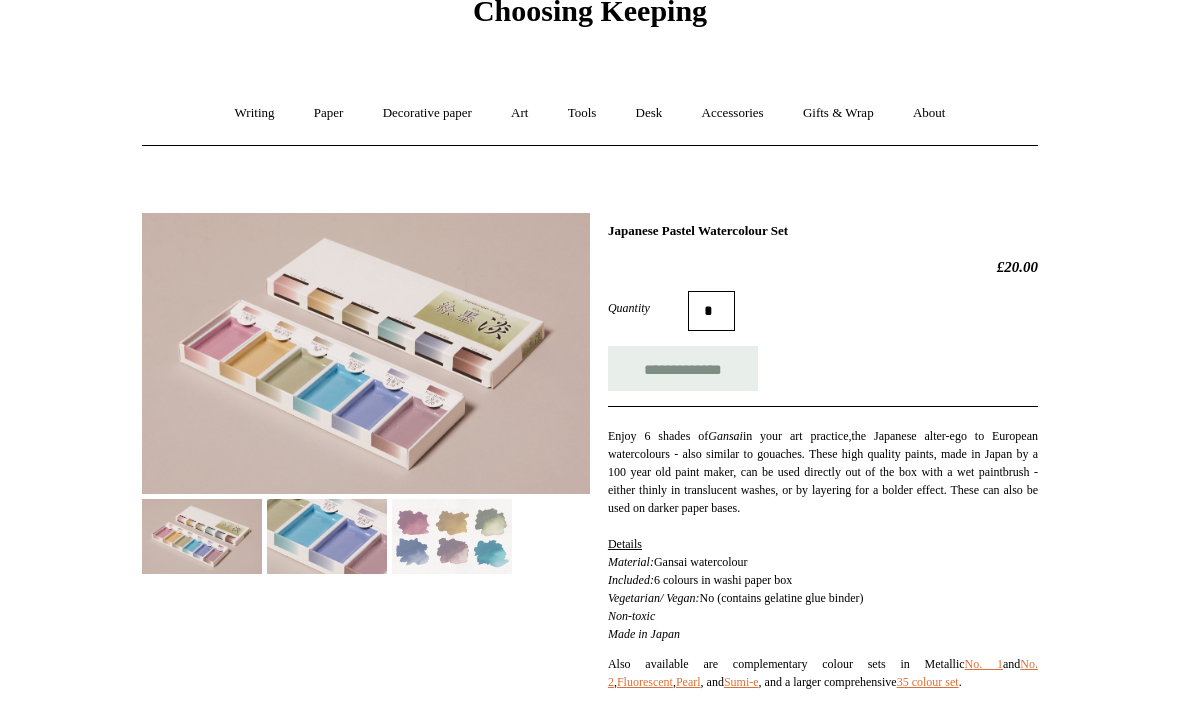 scroll, scrollTop: 0, scrollLeft: 0, axis: both 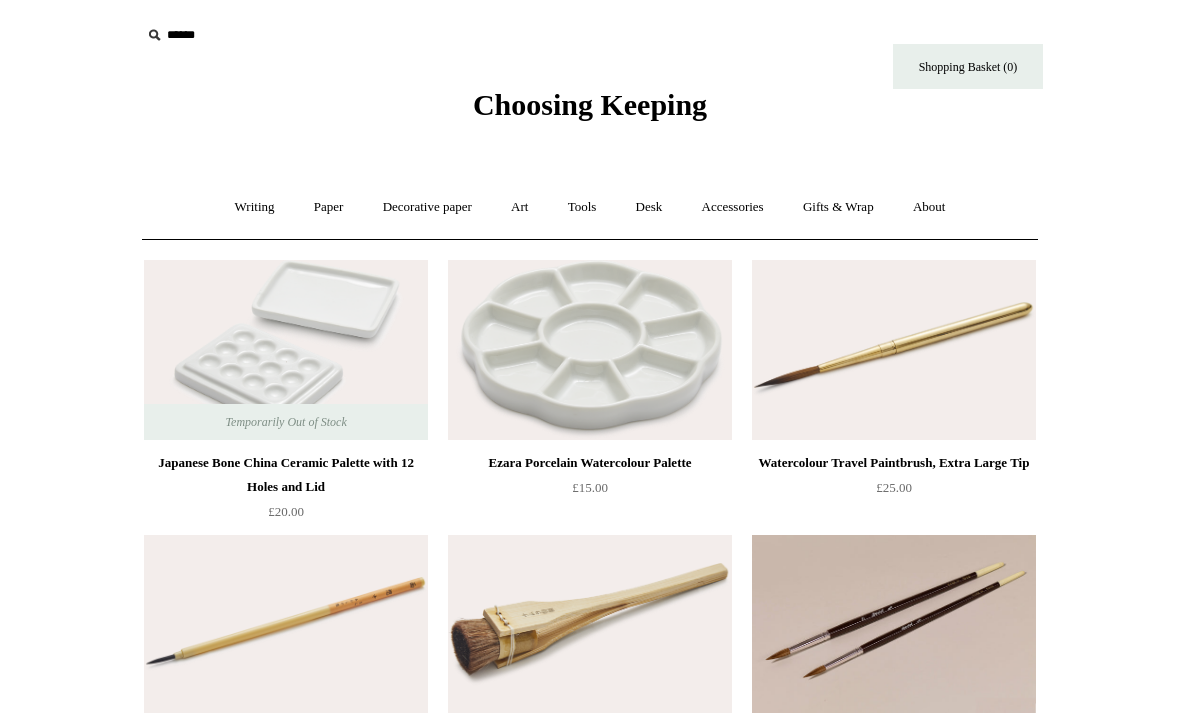 click on "Art +" at bounding box center (519, 207) 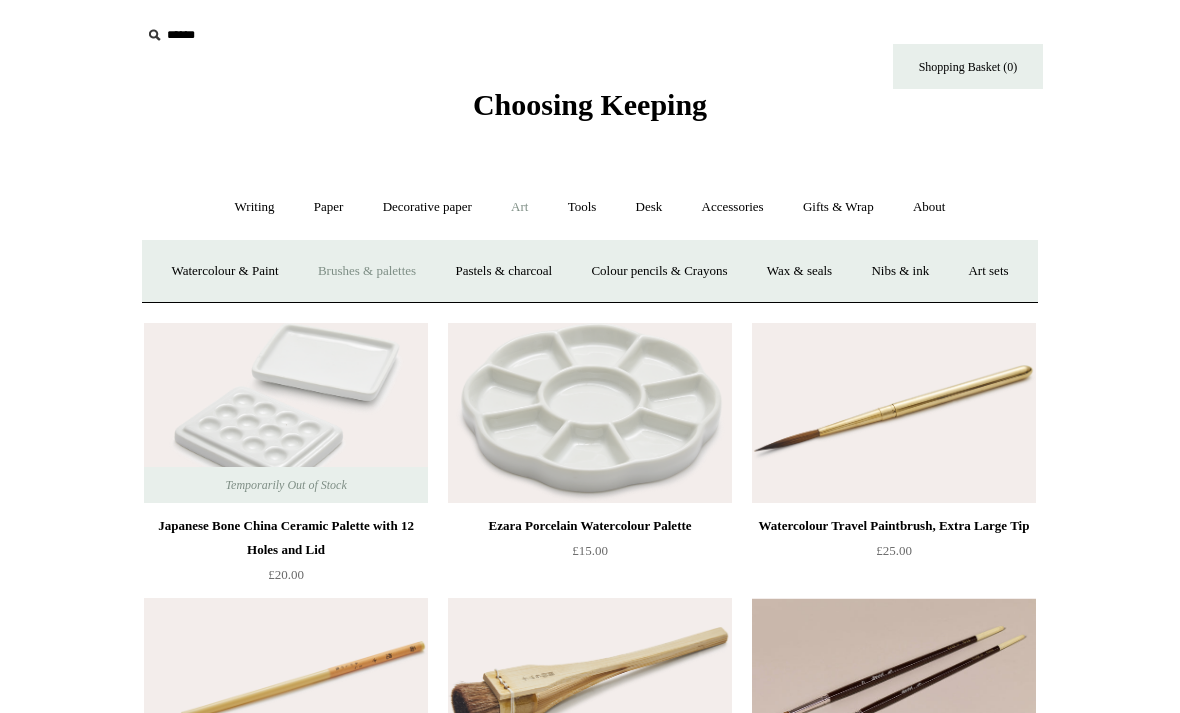 click on "Pastels & charcoal" at bounding box center [503, 271] 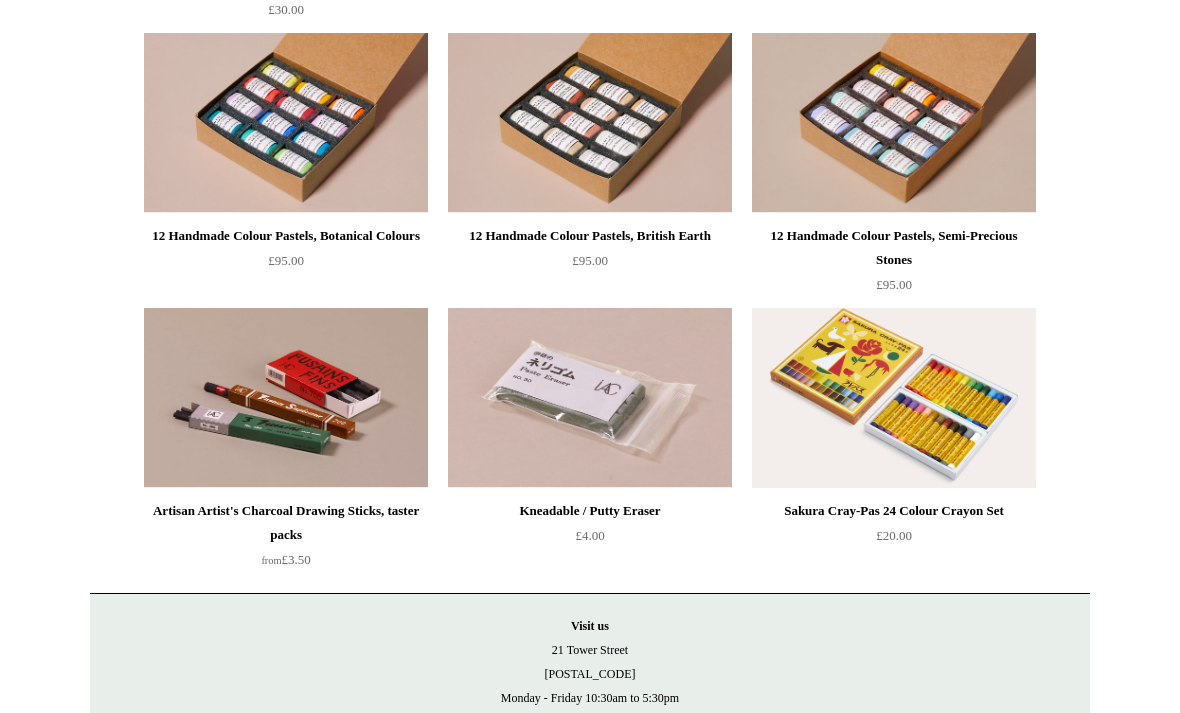 scroll, scrollTop: 781, scrollLeft: 0, axis: vertical 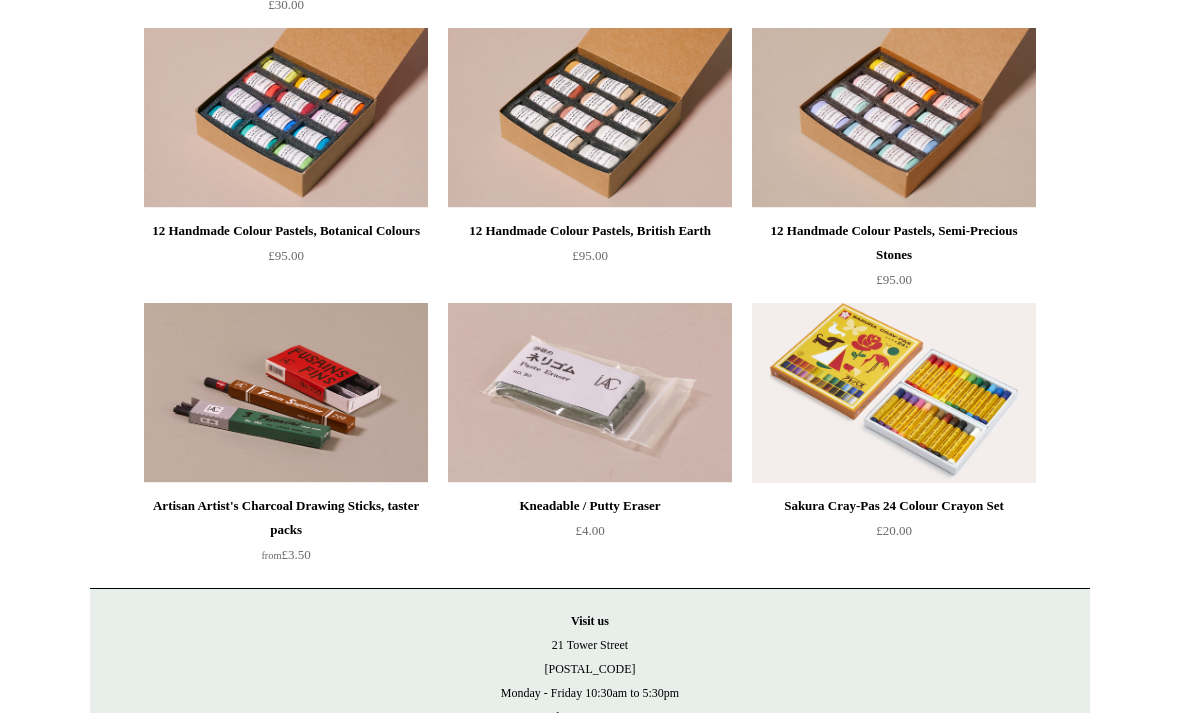 click at bounding box center [894, 119] 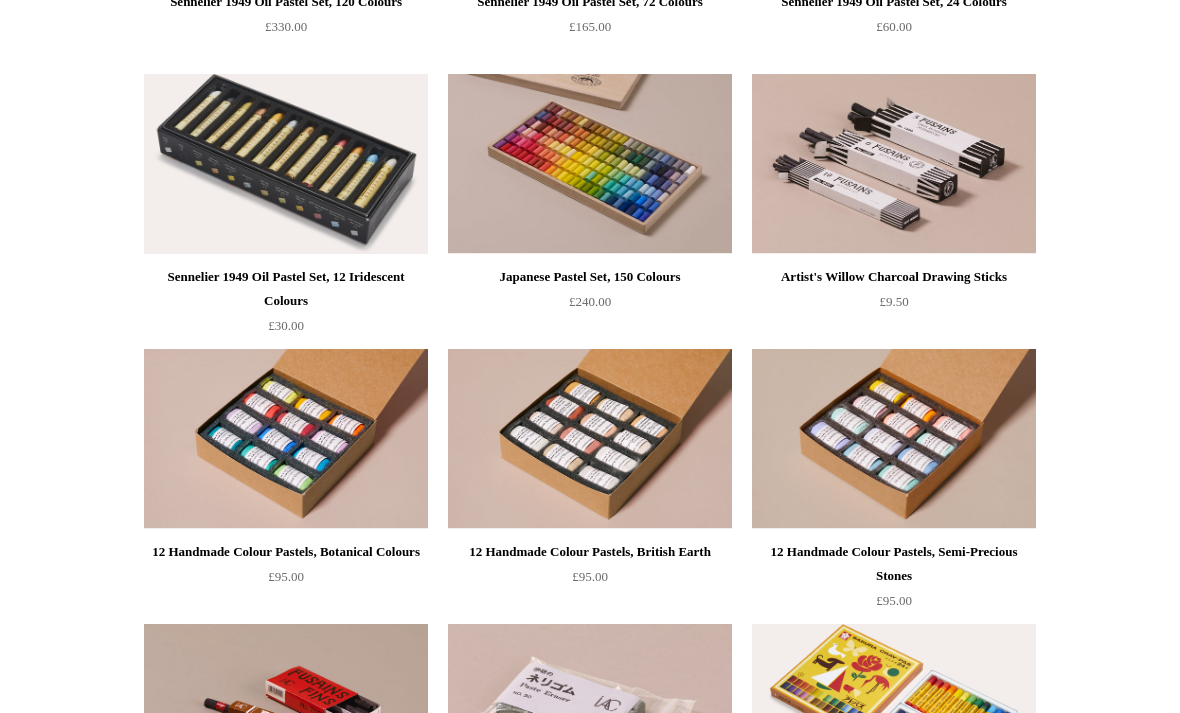 scroll, scrollTop: 461, scrollLeft: 0, axis: vertical 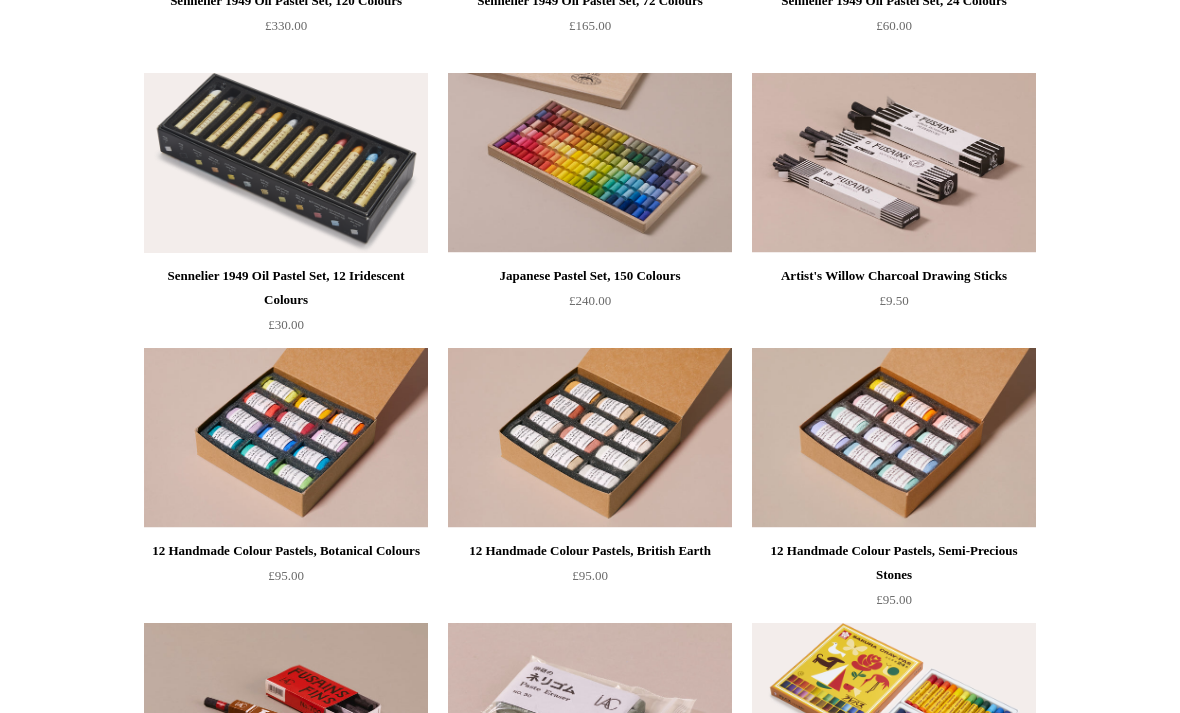 click at bounding box center (590, 439) 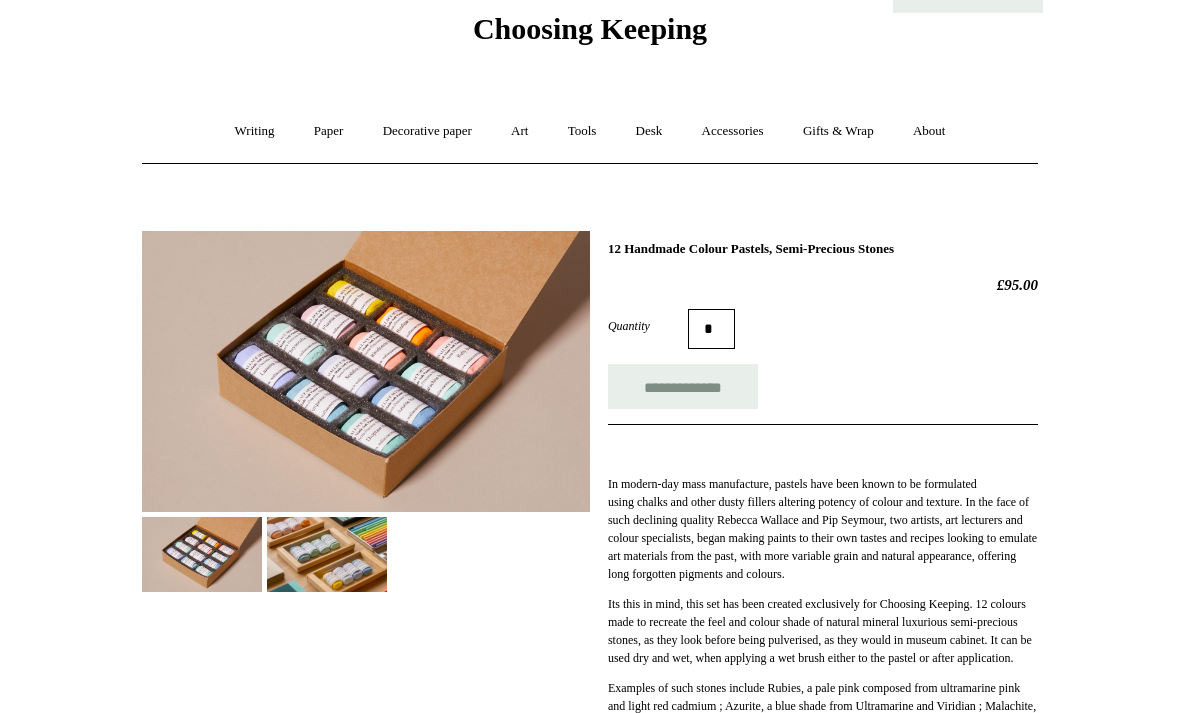 scroll, scrollTop: 119, scrollLeft: 0, axis: vertical 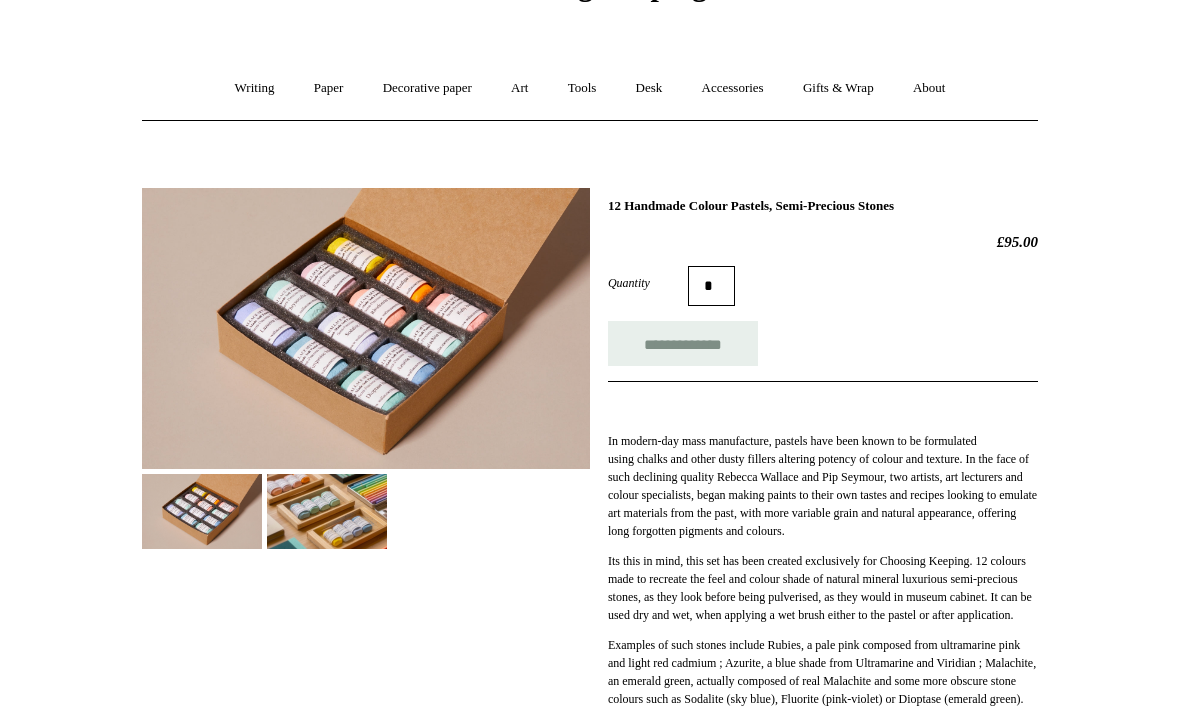 click at bounding box center (327, 511) 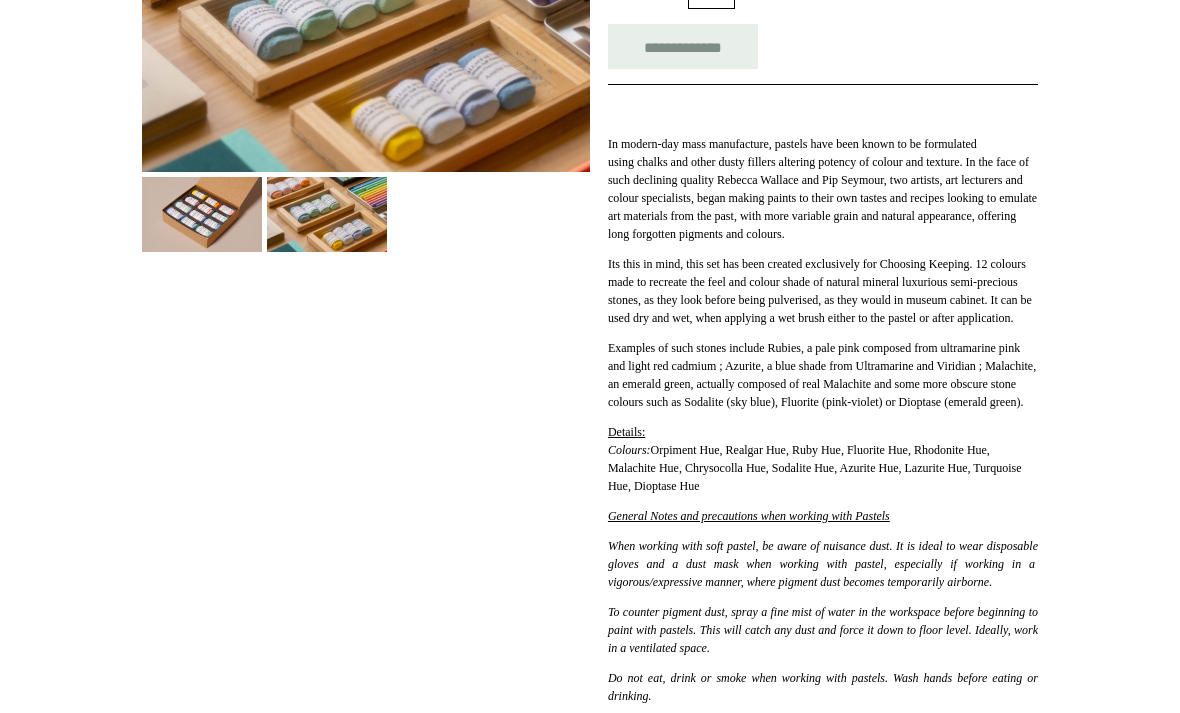 scroll, scrollTop: 417, scrollLeft: 0, axis: vertical 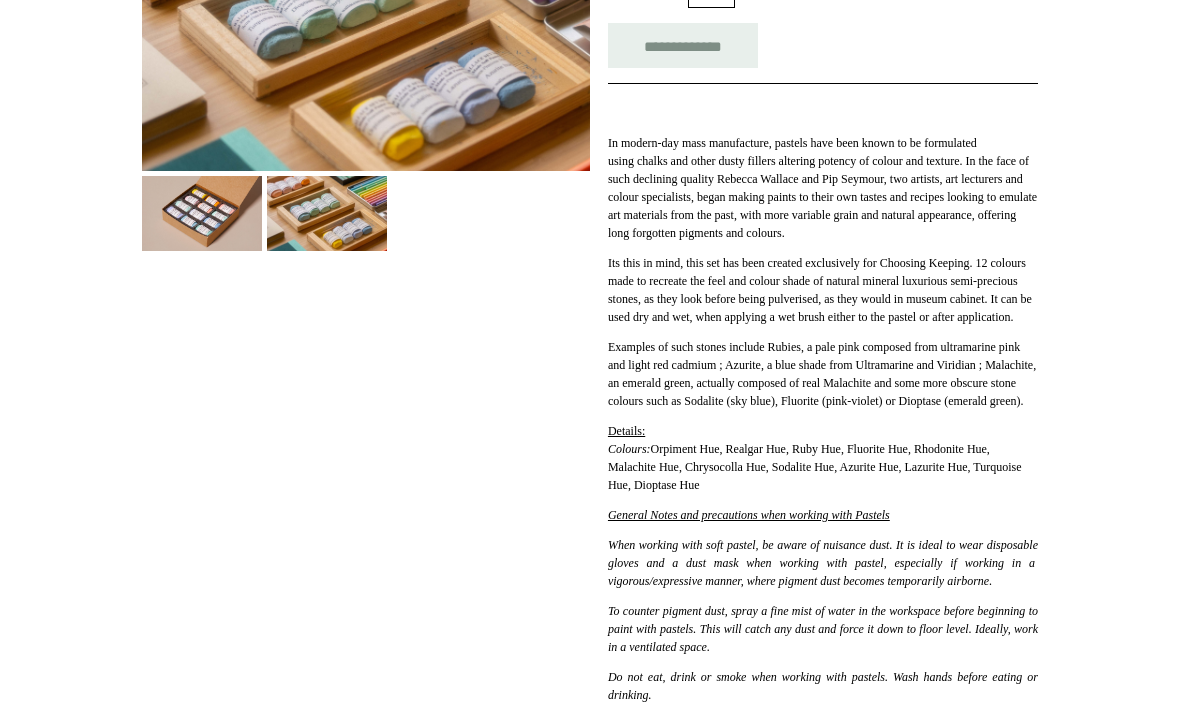 click at bounding box center [202, 213] 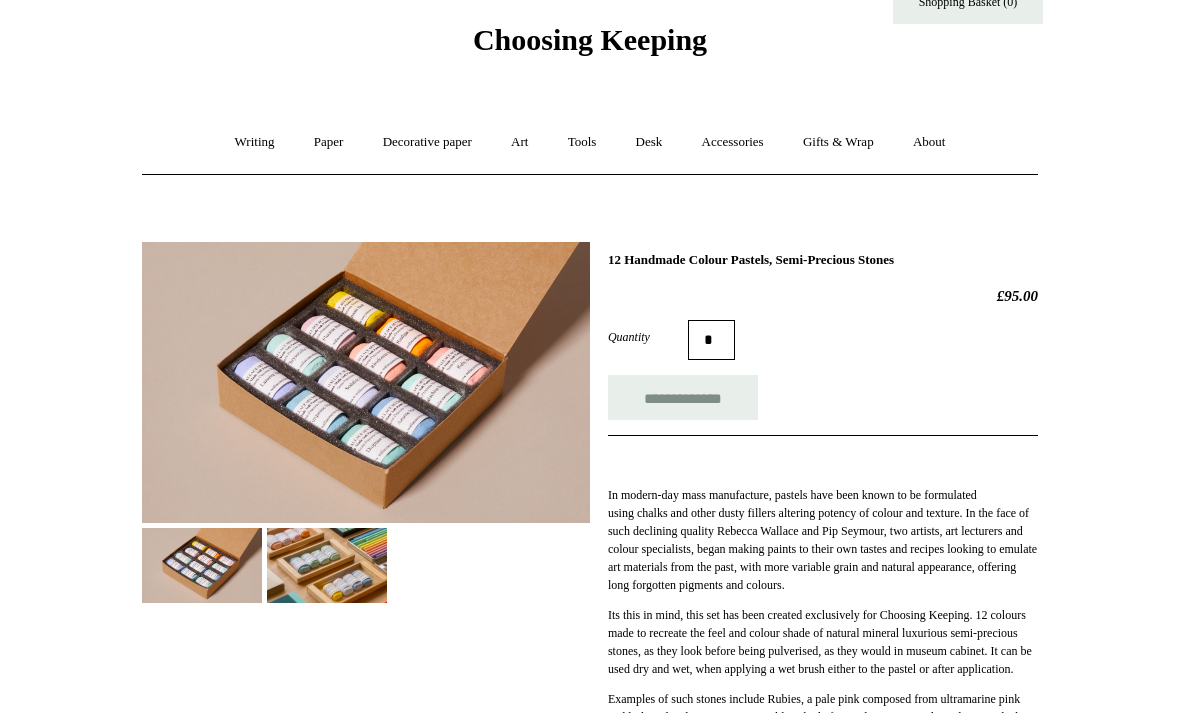 scroll, scrollTop: 0, scrollLeft: 0, axis: both 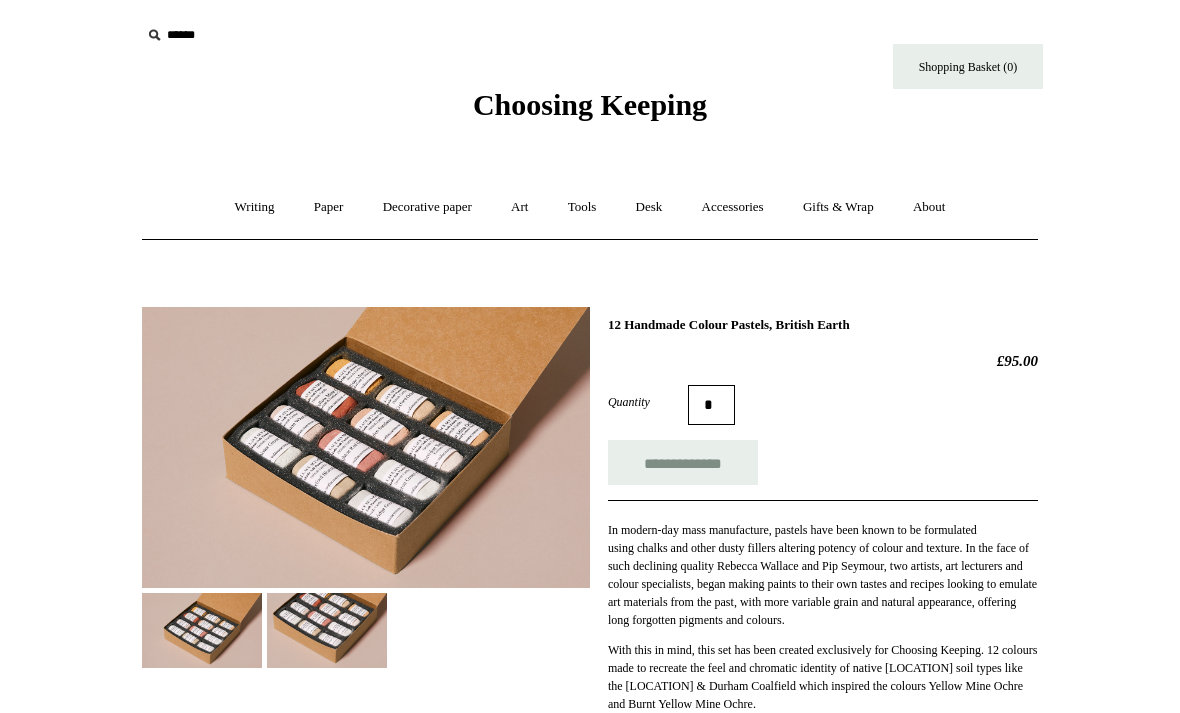 click at bounding box center (327, 630) 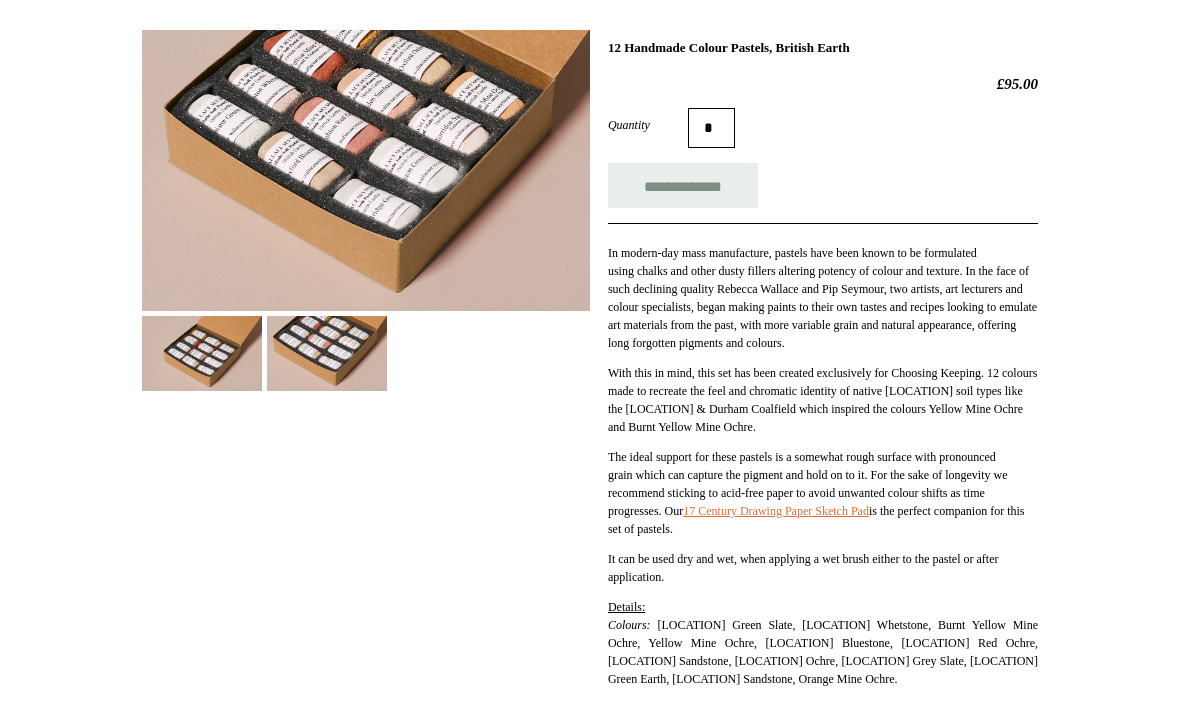 scroll, scrollTop: 0, scrollLeft: 0, axis: both 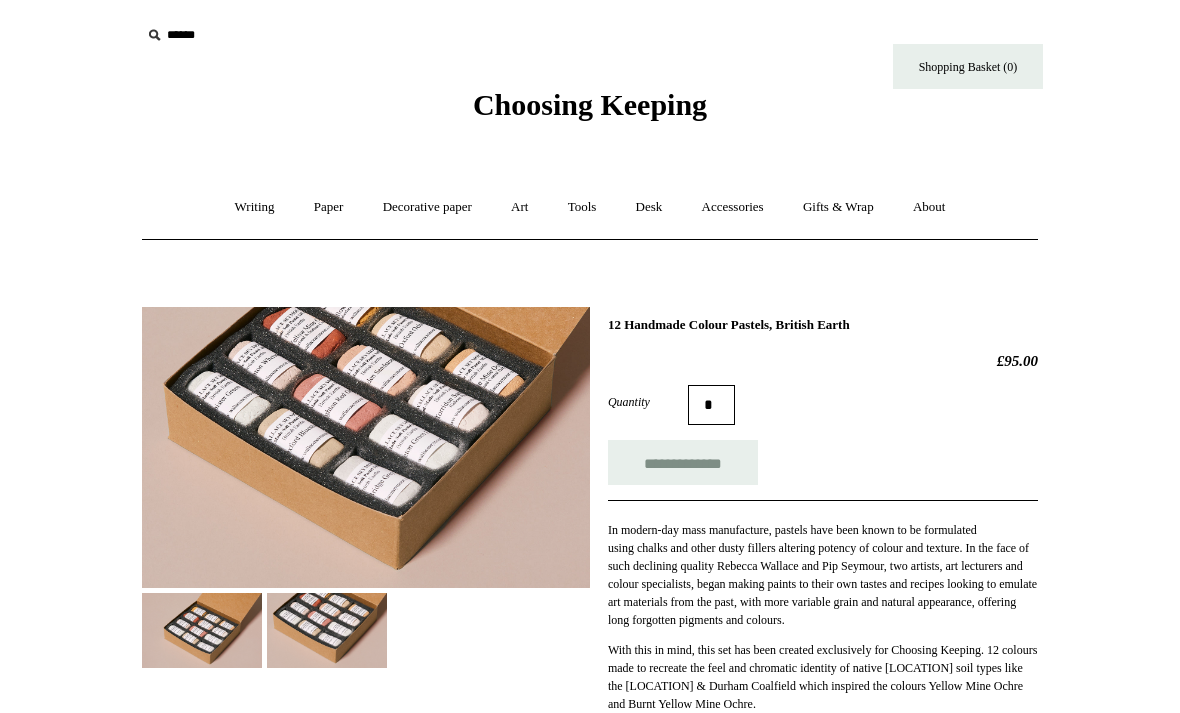 click on "Art +" at bounding box center [519, 207] 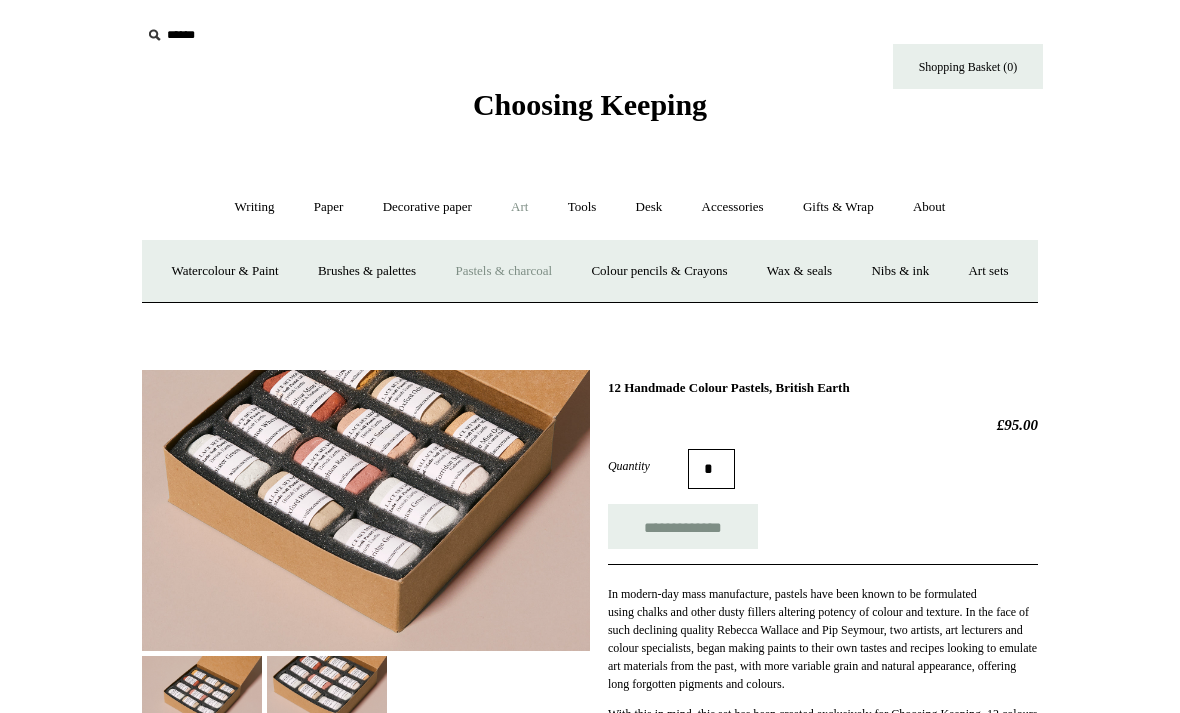 click on "Colour pencils & Crayons" at bounding box center (659, 271) 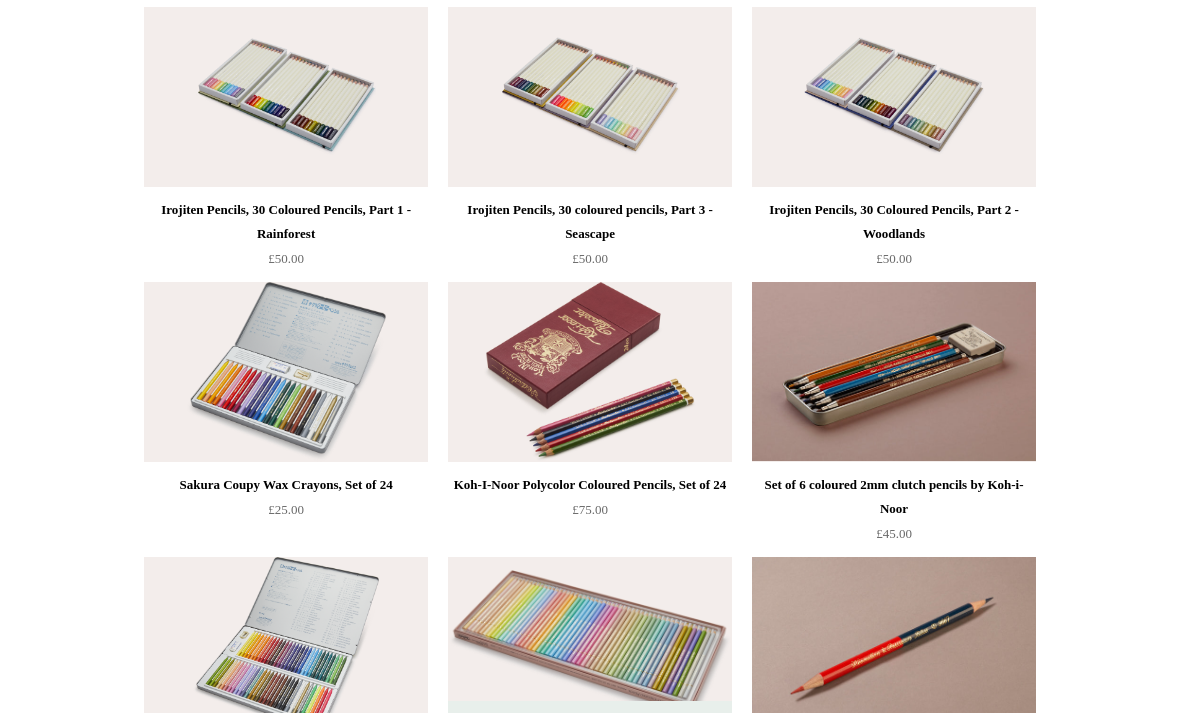 scroll, scrollTop: 254, scrollLeft: 0, axis: vertical 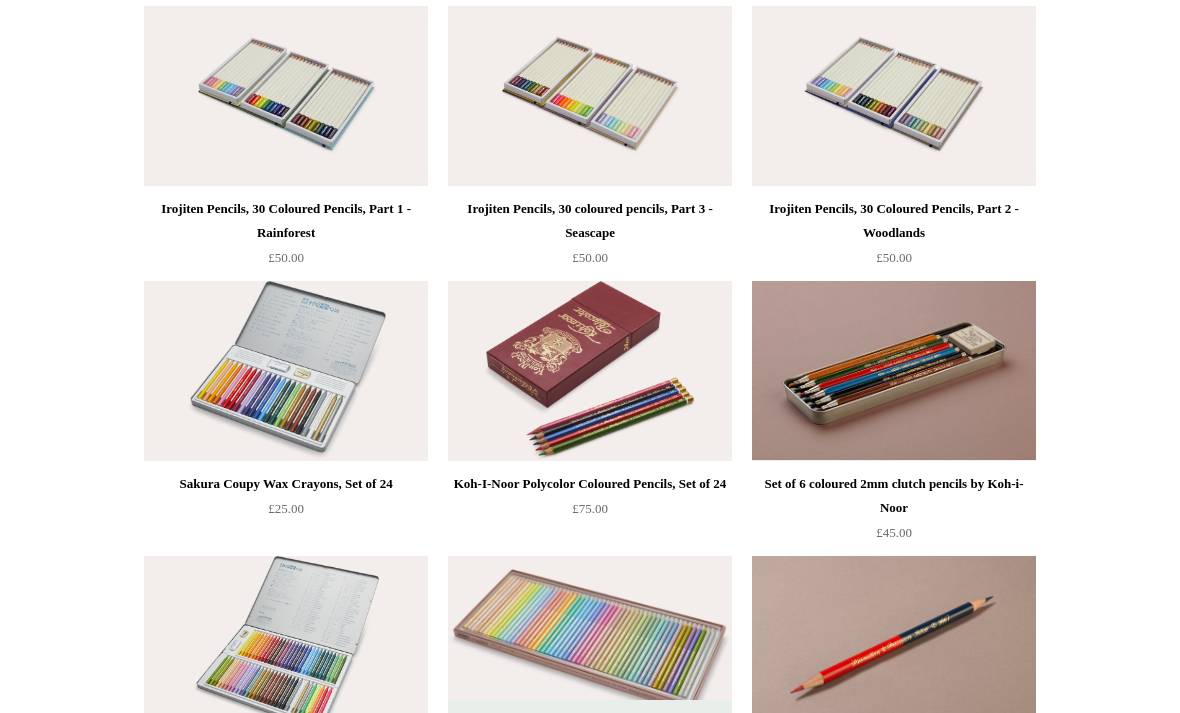 click at bounding box center (286, 96) 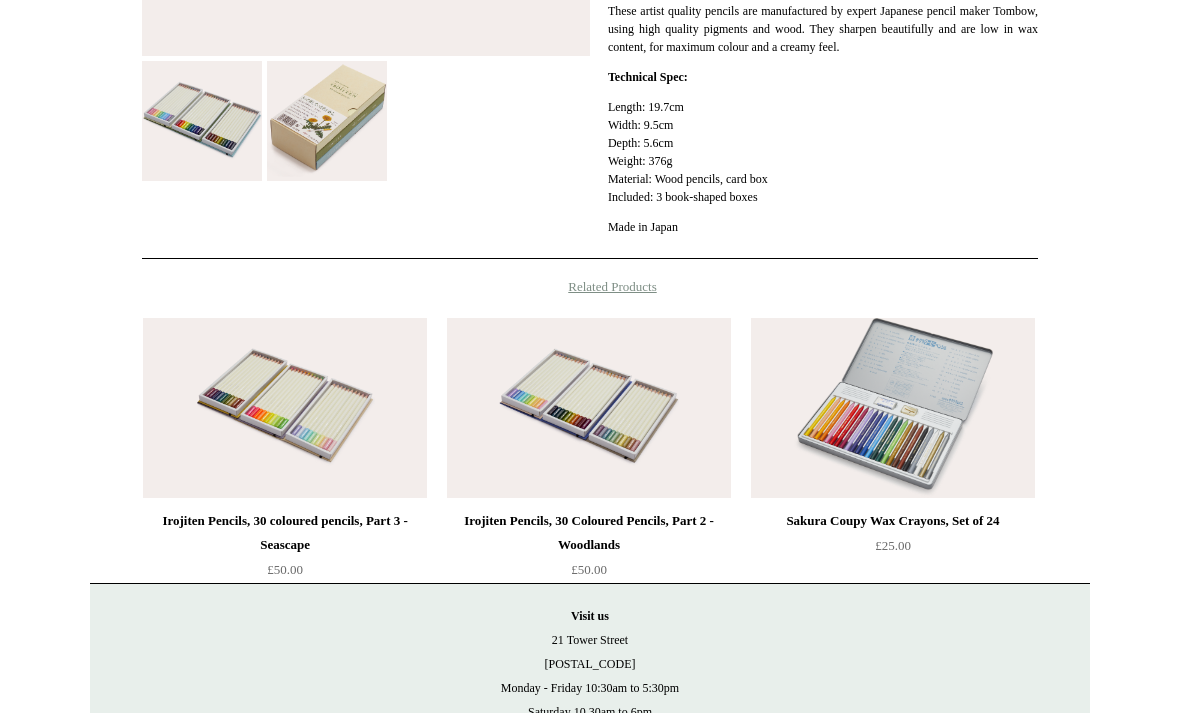 scroll, scrollTop: 698, scrollLeft: 0, axis: vertical 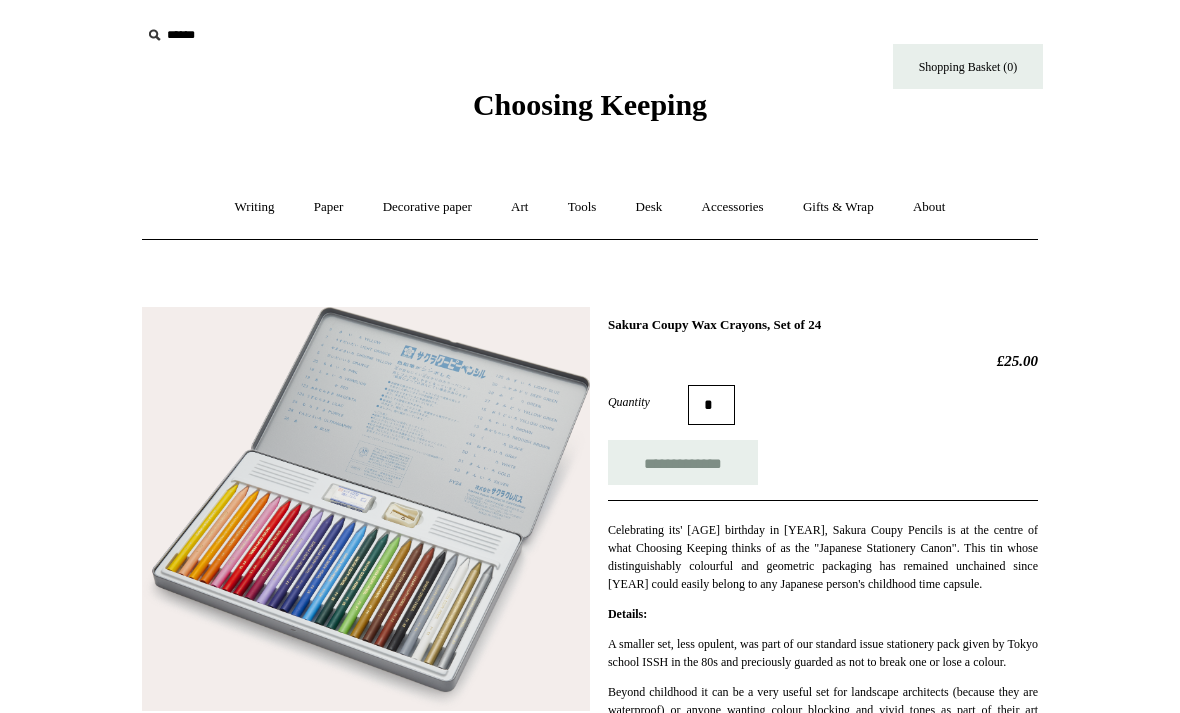 click on "Art +" at bounding box center [519, 207] 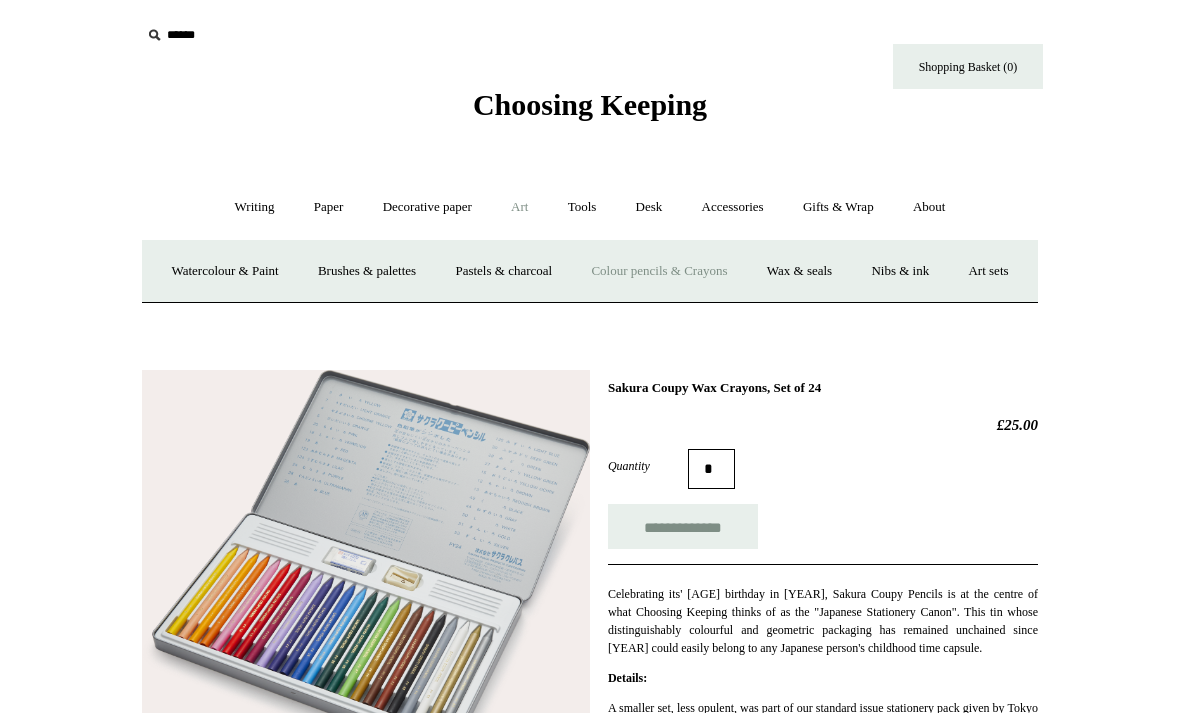click on "Nibs & ink" at bounding box center (900, 271) 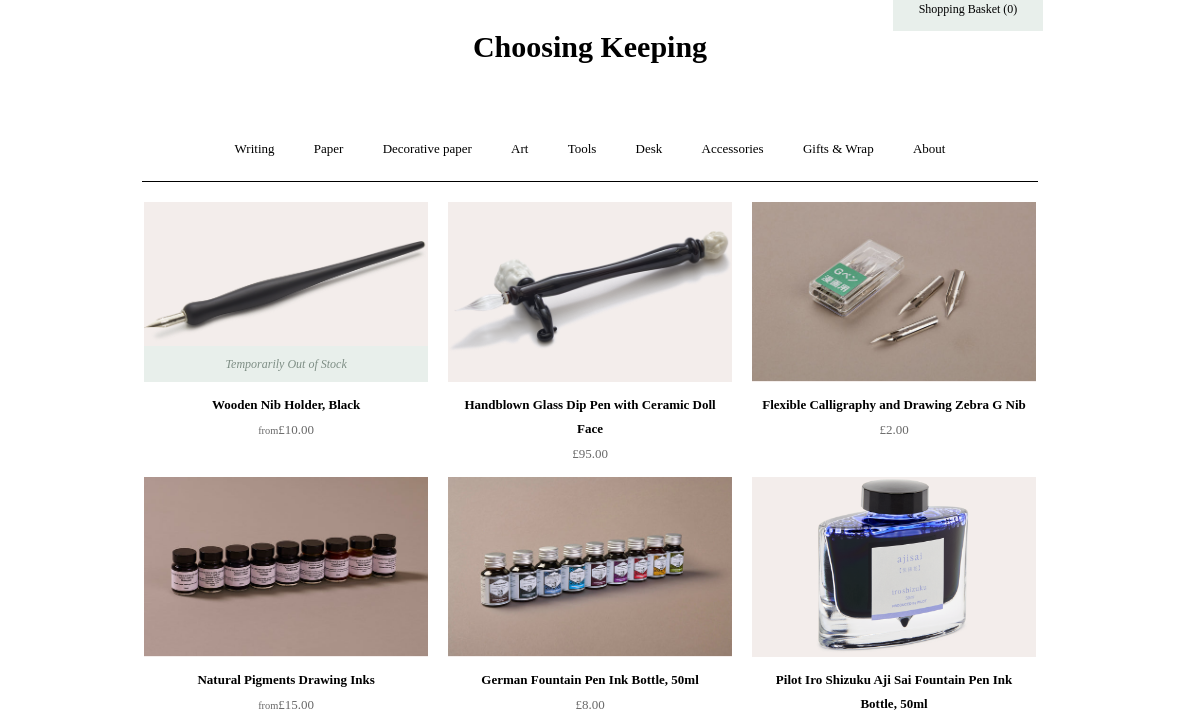 scroll, scrollTop: 0, scrollLeft: 0, axis: both 